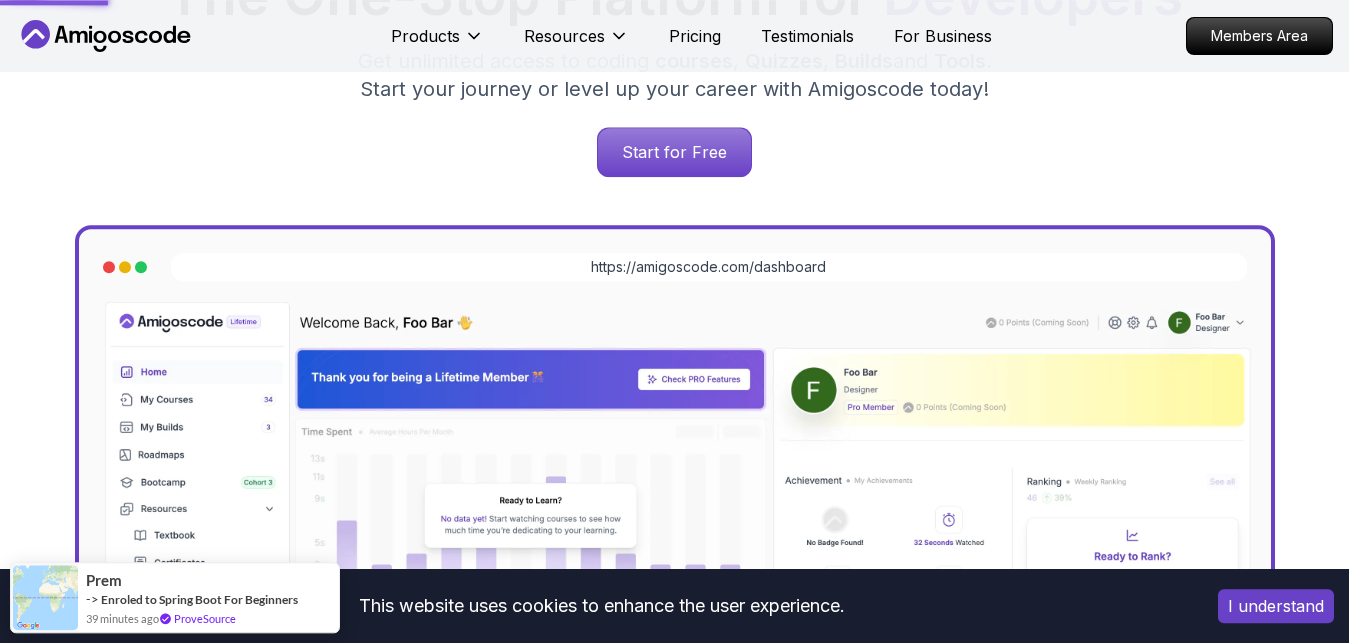 scroll, scrollTop: 422, scrollLeft: 0, axis: vertical 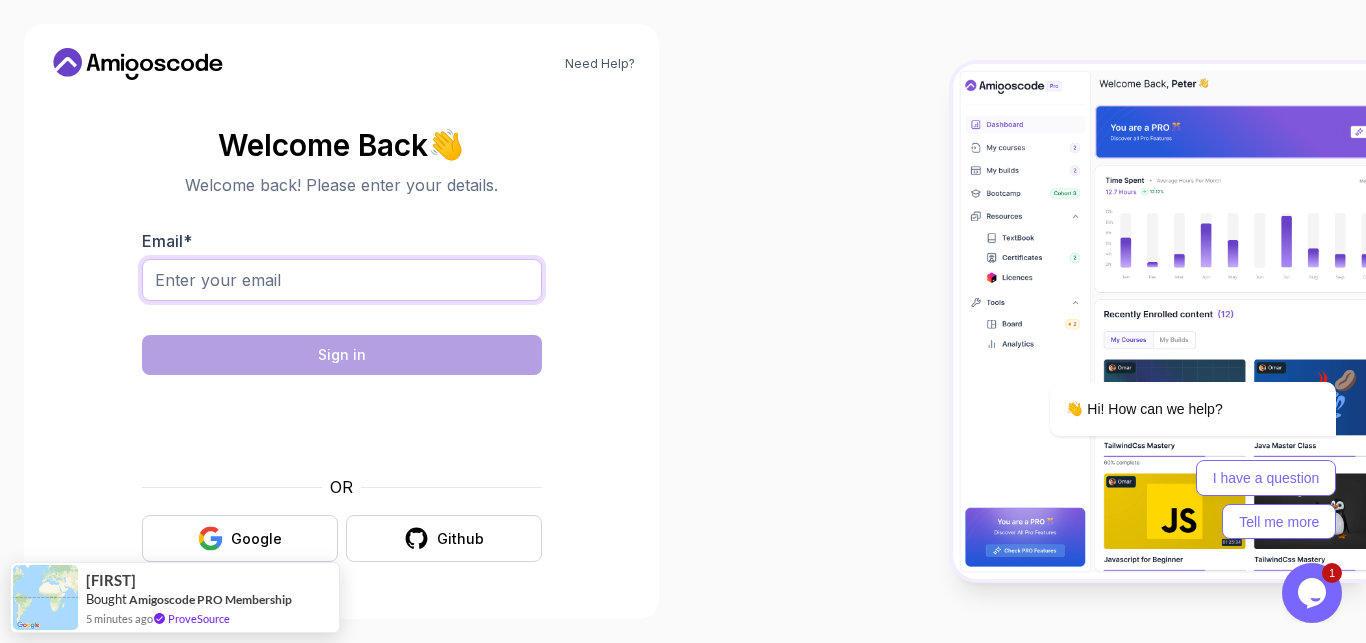 click on "Email *" at bounding box center (342, 280) 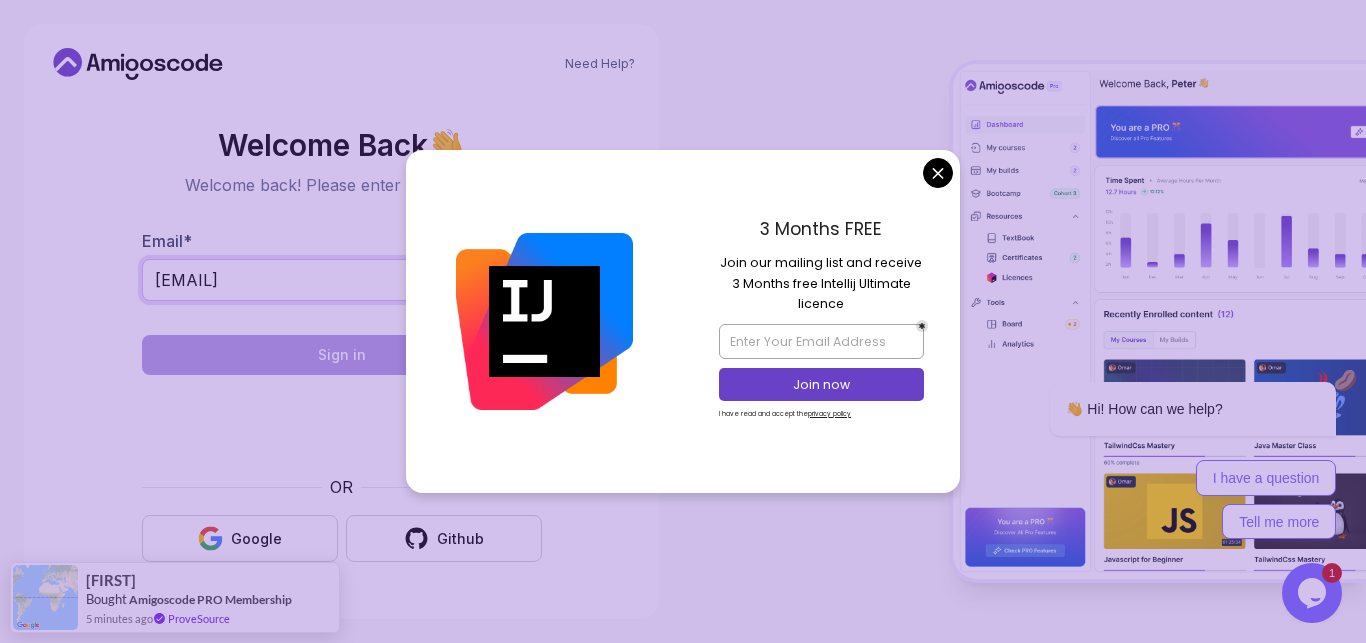 type on "objectivestola@yahoo.com" 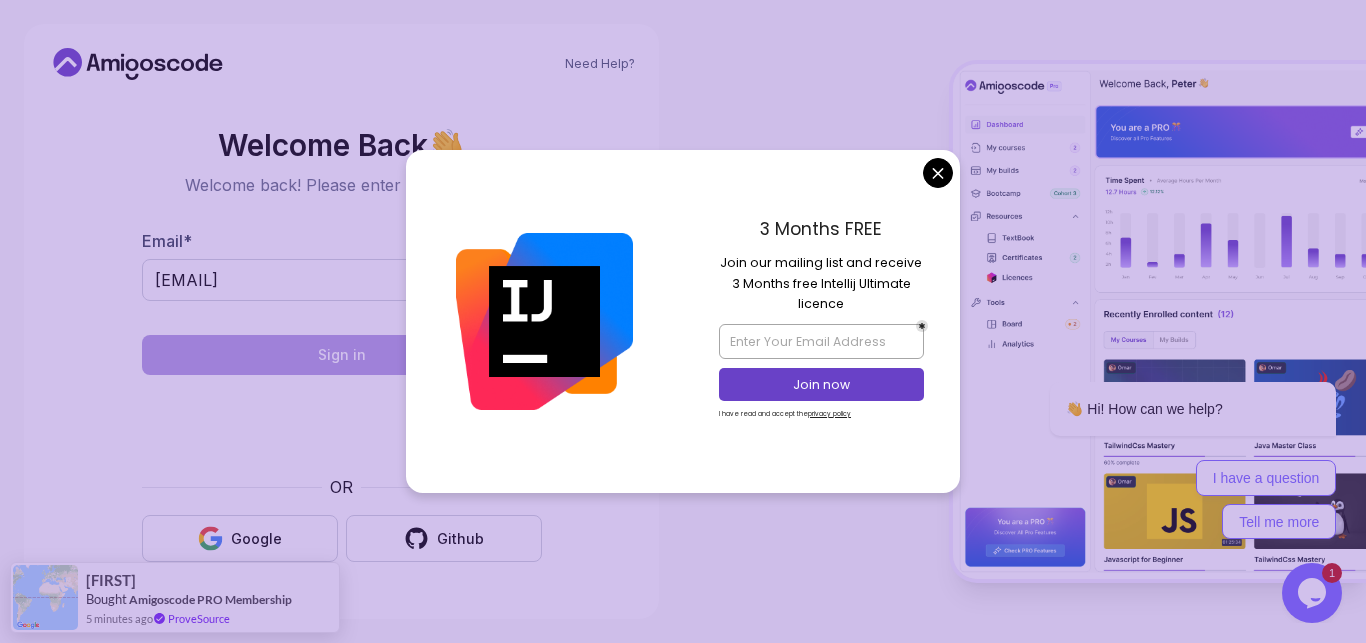 click on "Need Help? Welcome Back 👋 Welcome back! Please enter your details. Email * objectivestola@yahoo.com Sign in OR Google Github
Mathew Bought   Amigoscode PRO Membership 5 minutes ago     ProveSource" at bounding box center [683, 321] 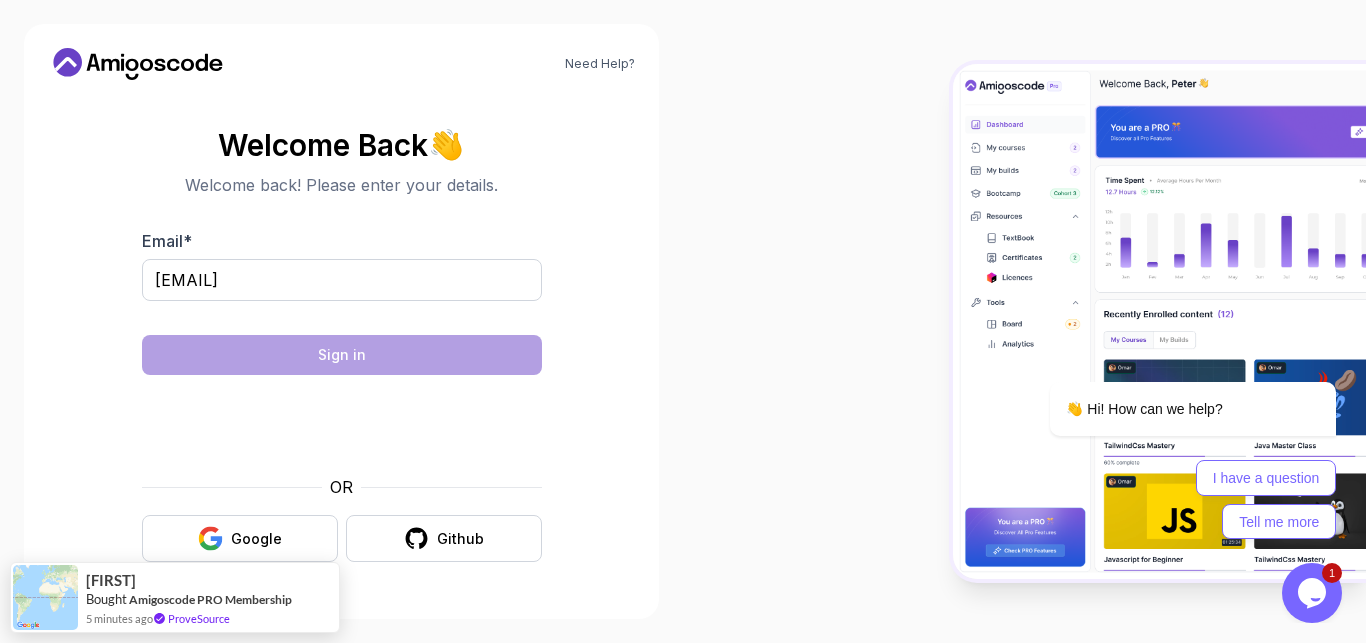 click at bounding box center (1024, 321) 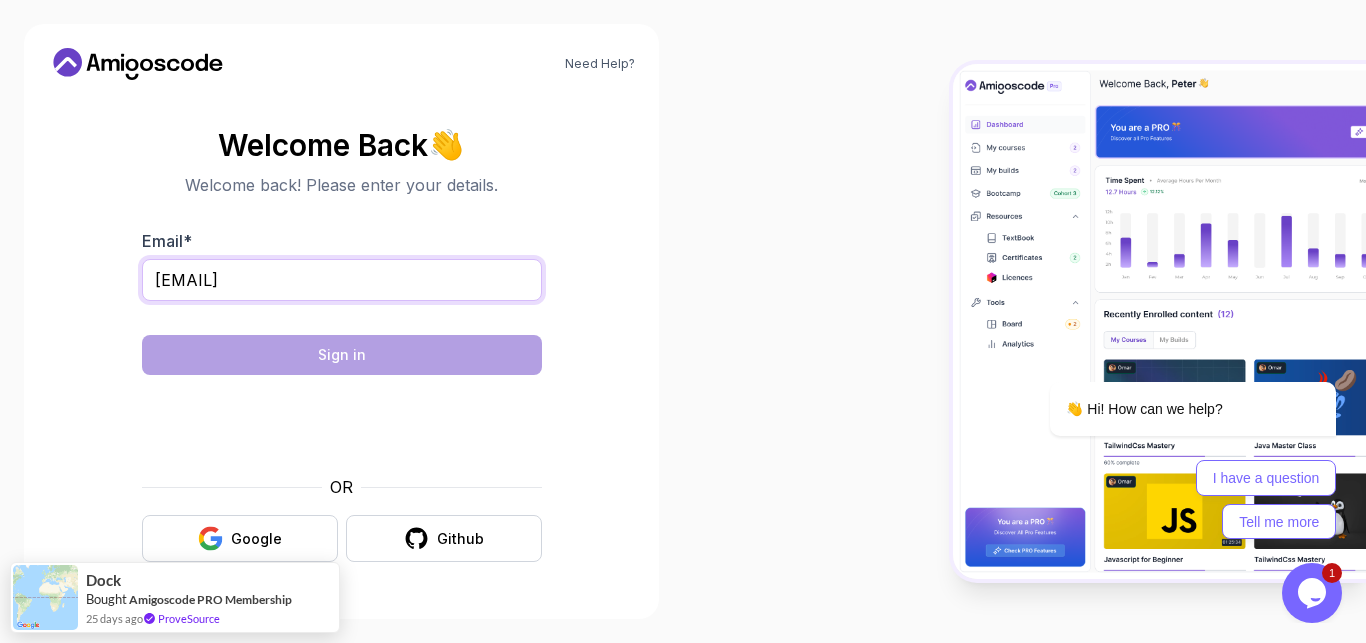 click on "objectivestola@yahoo.com" at bounding box center (342, 280) 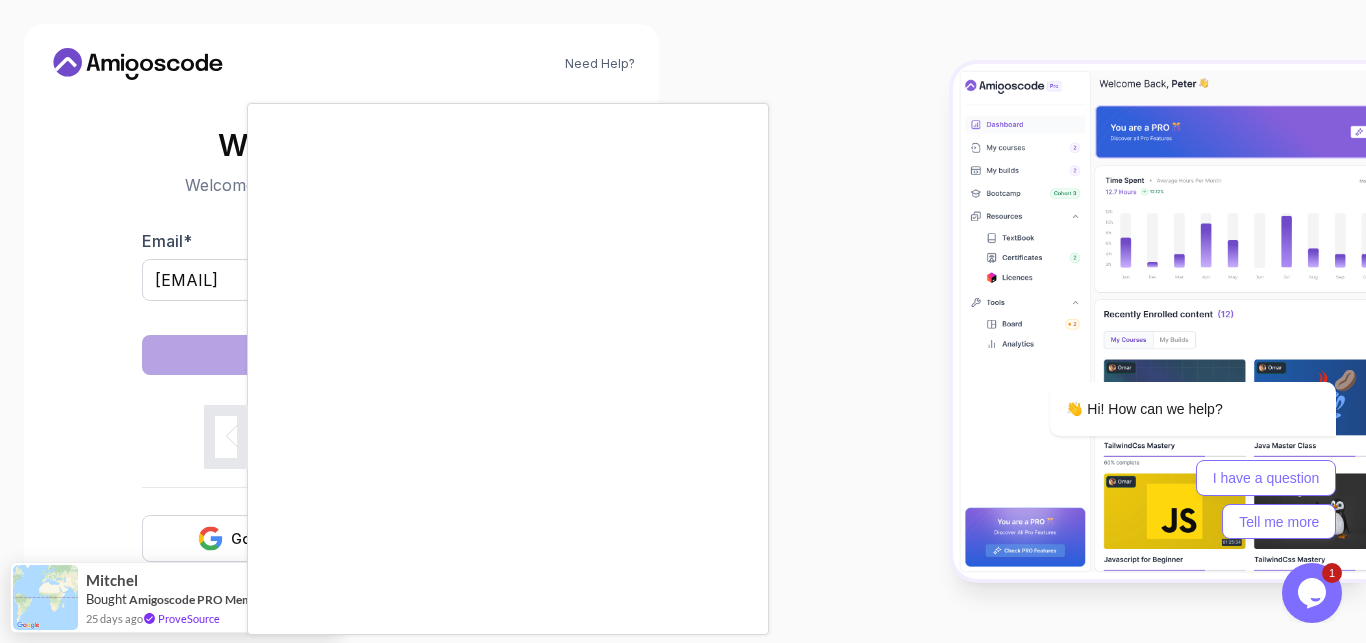 click at bounding box center [683, 321] 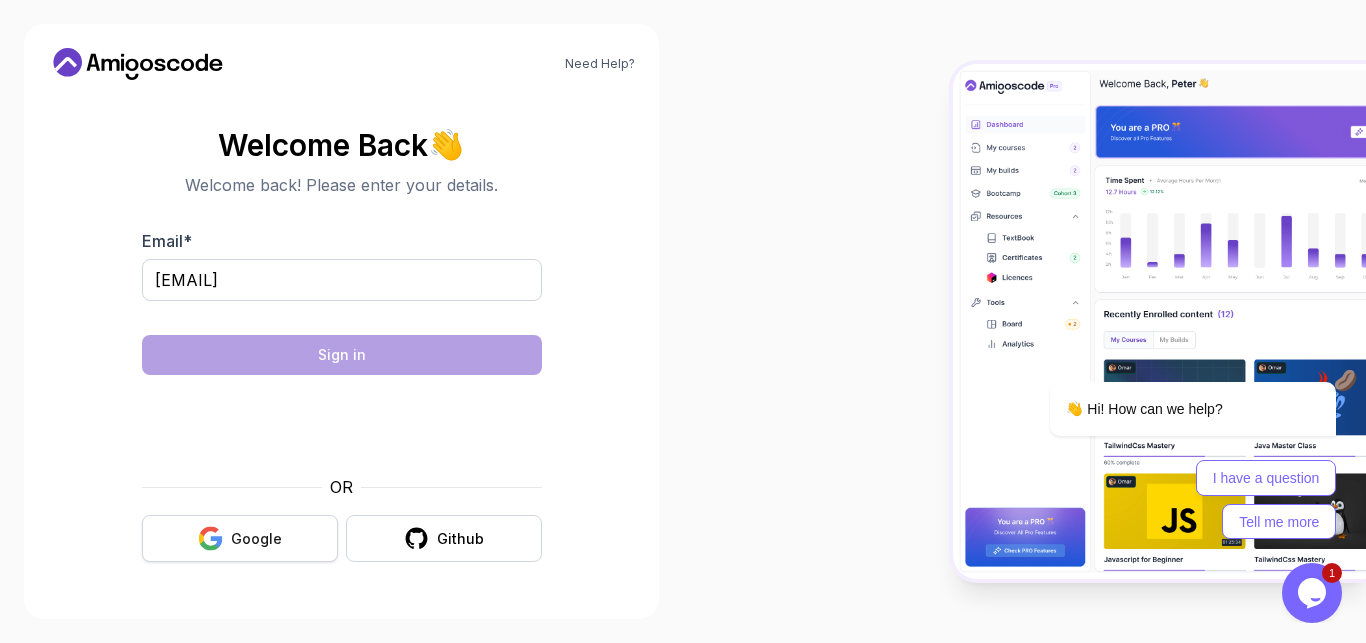 click on "Google" at bounding box center (256, 539) 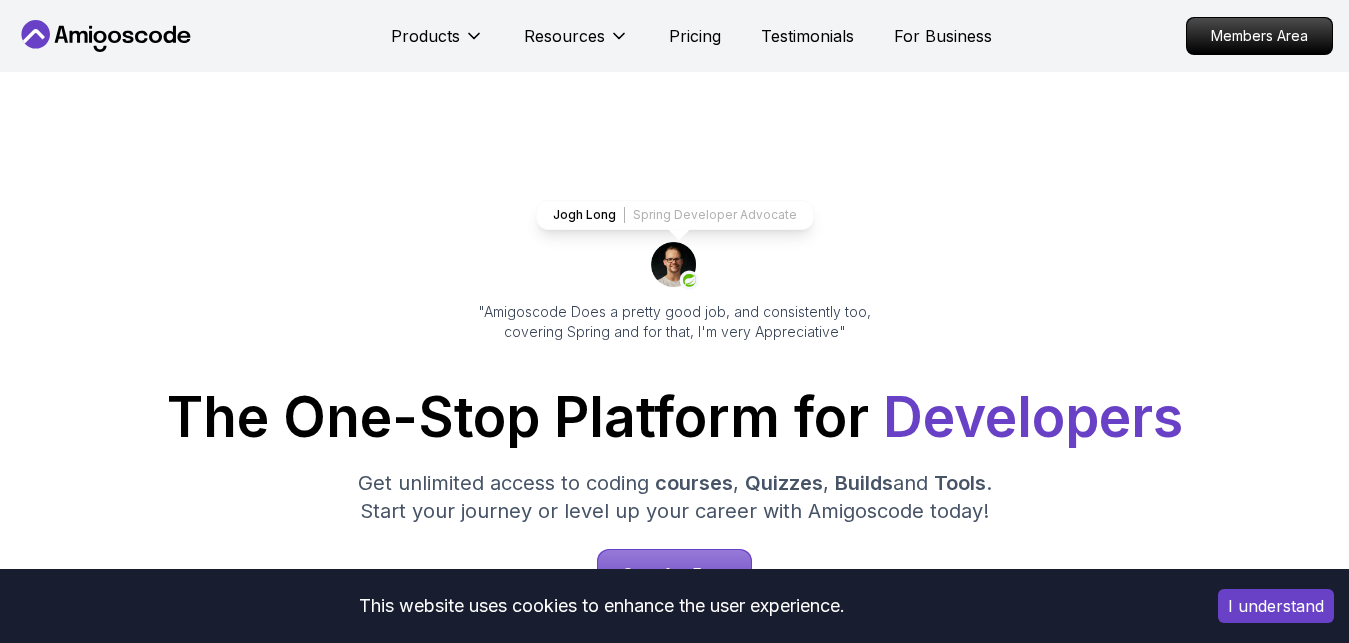 scroll, scrollTop: 0, scrollLeft: 0, axis: both 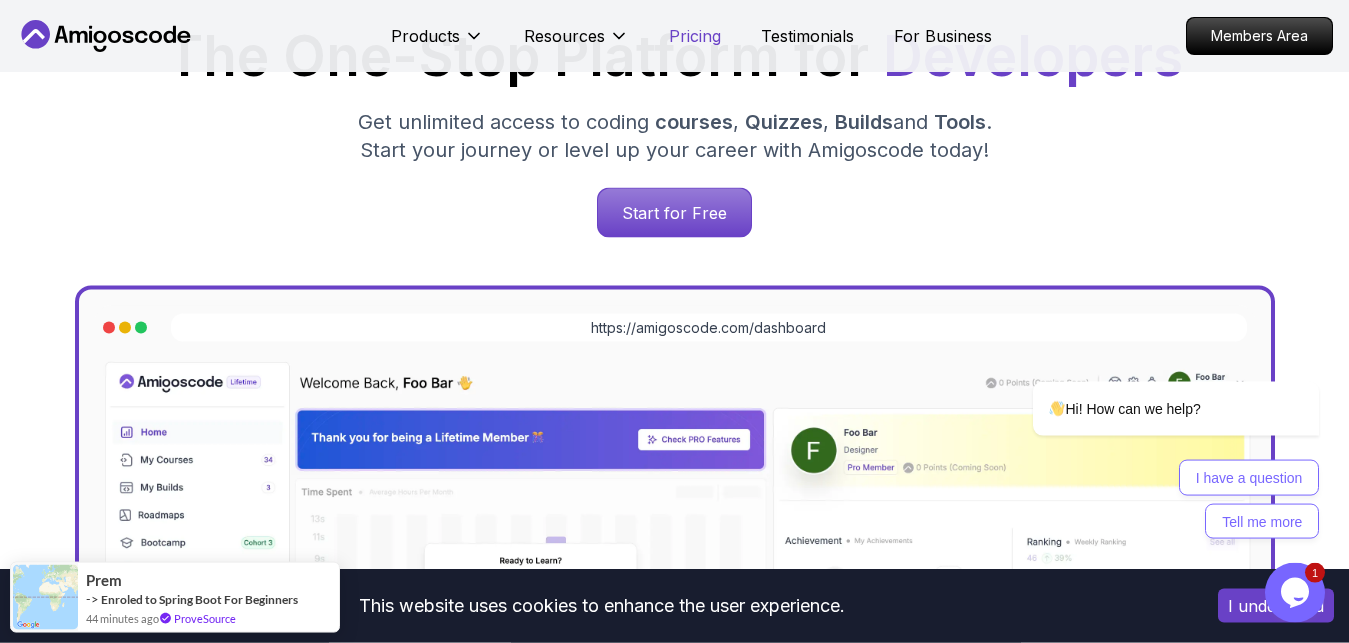 click on "Pricing" at bounding box center [695, 36] 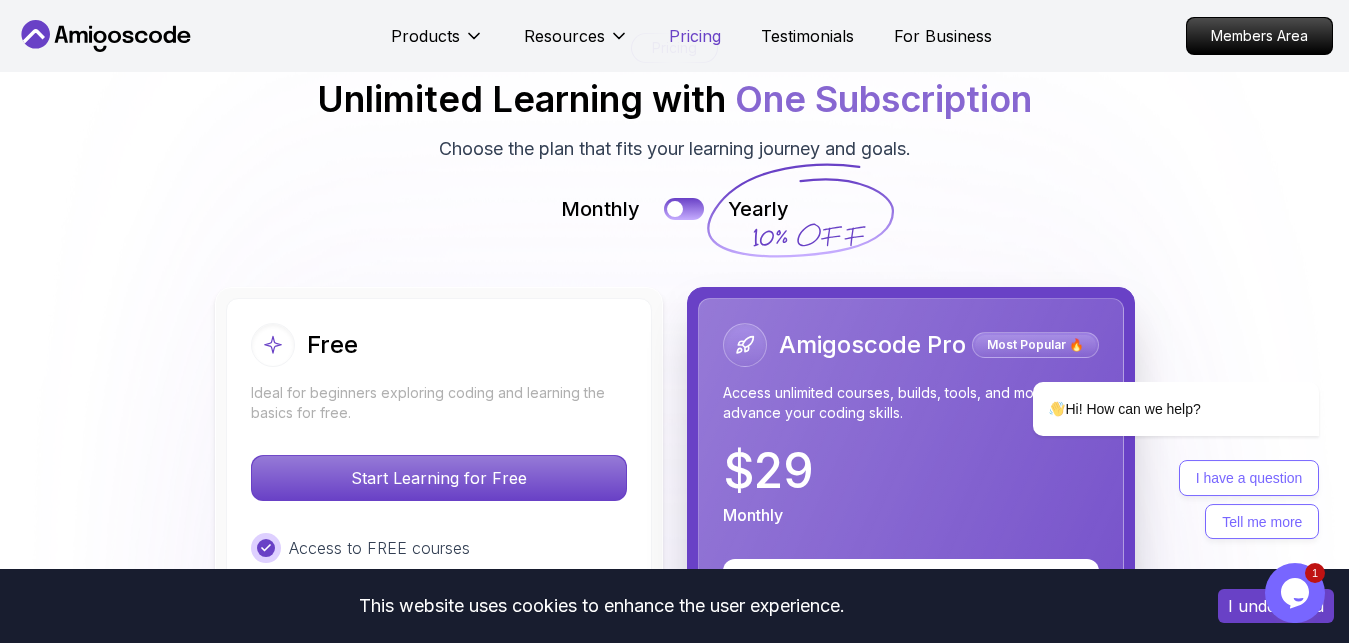 scroll, scrollTop: 4265, scrollLeft: 0, axis: vertical 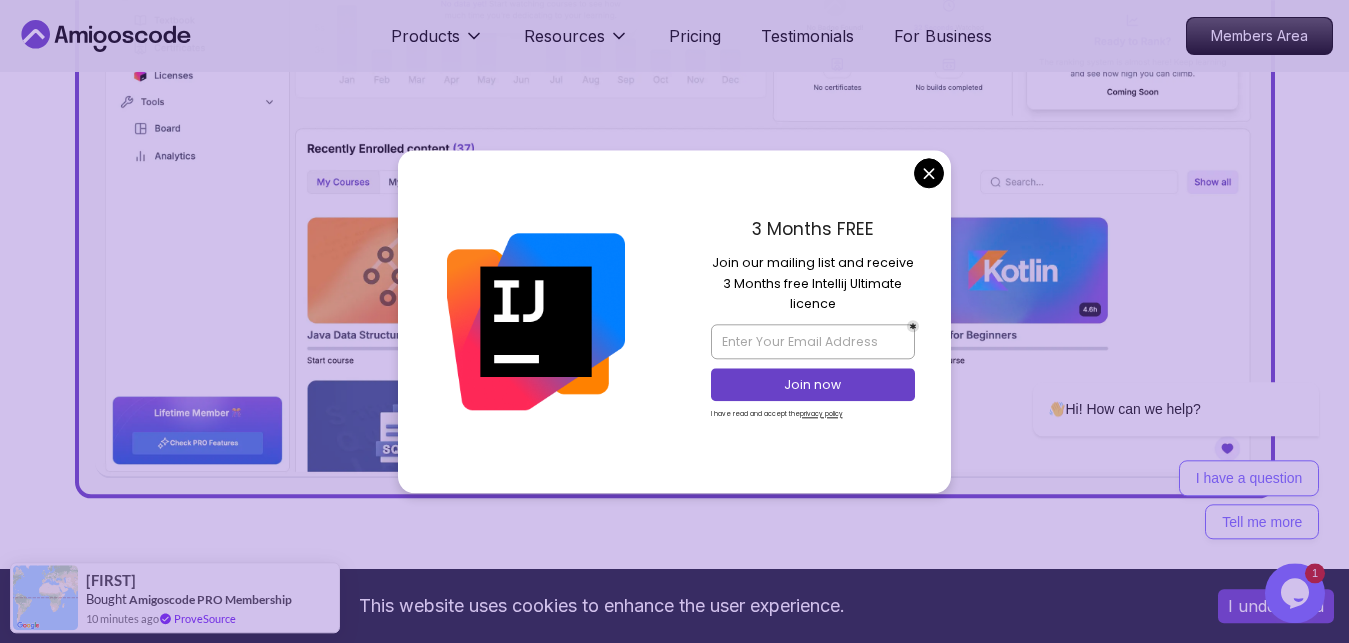 click on "This website uses cookies to enhance the user experience. I understand Products Resources Pricing Testimonials For Business Members Area Products Resources Pricing Testimonials For Business Members Area Jogh Long Spring Developer Advocate "Amigoscode Does a pretty good job, and consistently too, covering Spring and for that, I'm very Appreciative" The One-Stop Platform for   Developers Get unlimited access to coding   courses ,   Quizzes ,   Builds  and   Tools . Start your journey or level up your career with Amigoscode today! Start for Free https://amigoscode.com/dashboard OUR AMIGO STUDENTS WORK IN TOP COMPANIES Courses Builds Discover Amigoscode's Latest   Premium Courses! Get unlimited access to coding   courses ,   Quizzes ,   Builds  and   Tools . Start your journey or level up your career with Amigoscode today! Browse all  courses Advanced Spring Boot Pro Dive deep into Spring Boot with our advanced course, designed to take your skills from intermediate to expert level. NEW Spring Boot for Beginners" at bounding box center (674, 5214) 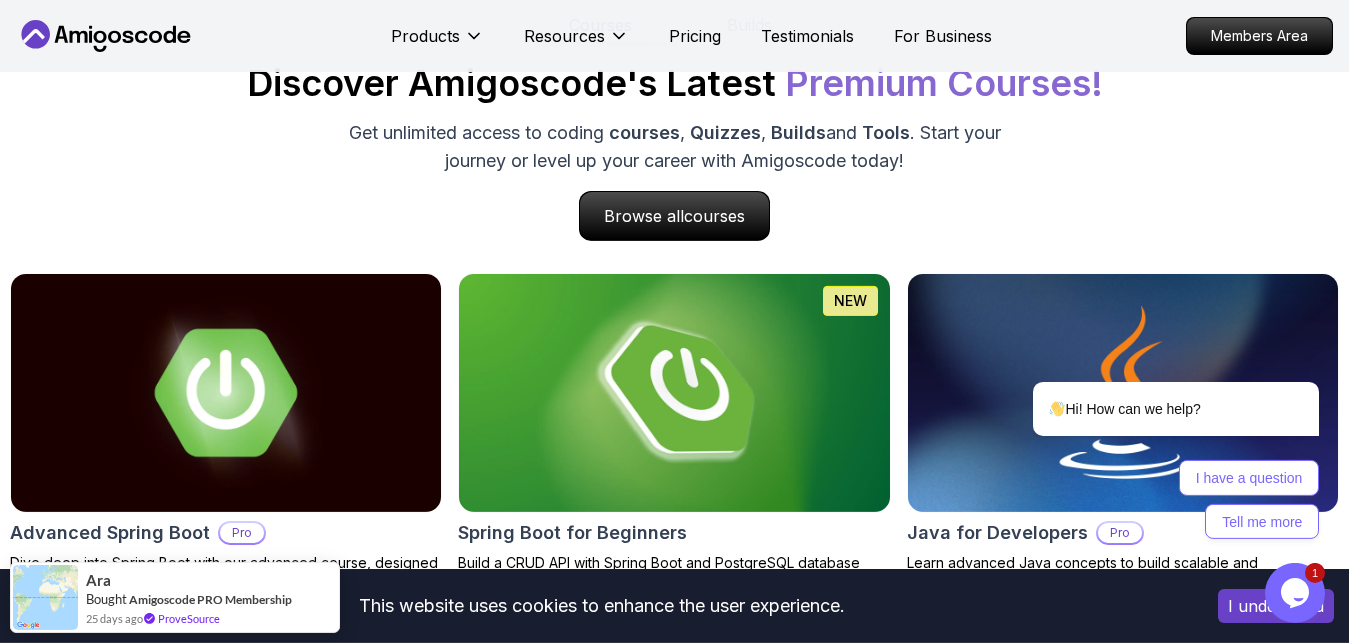 scroll, scrollTop: 2034, scrollLeft: 0, axis: vertical 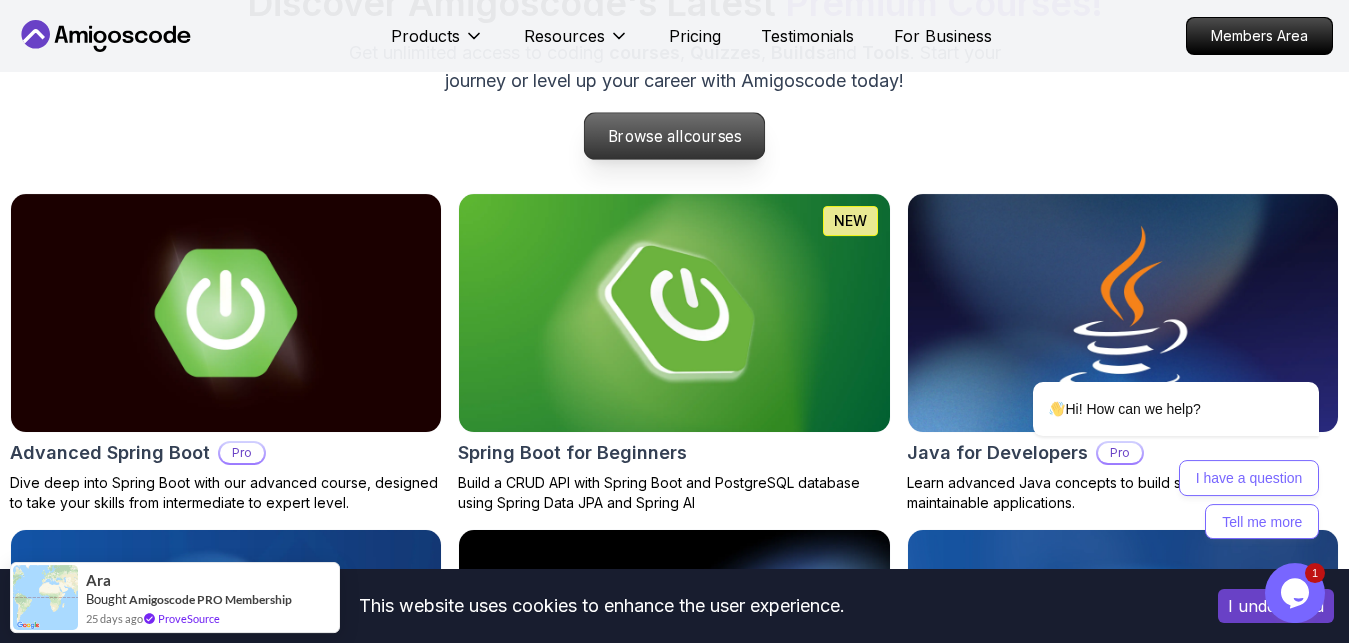 click on "Browse all  courses" at bounding box center [675, 136] 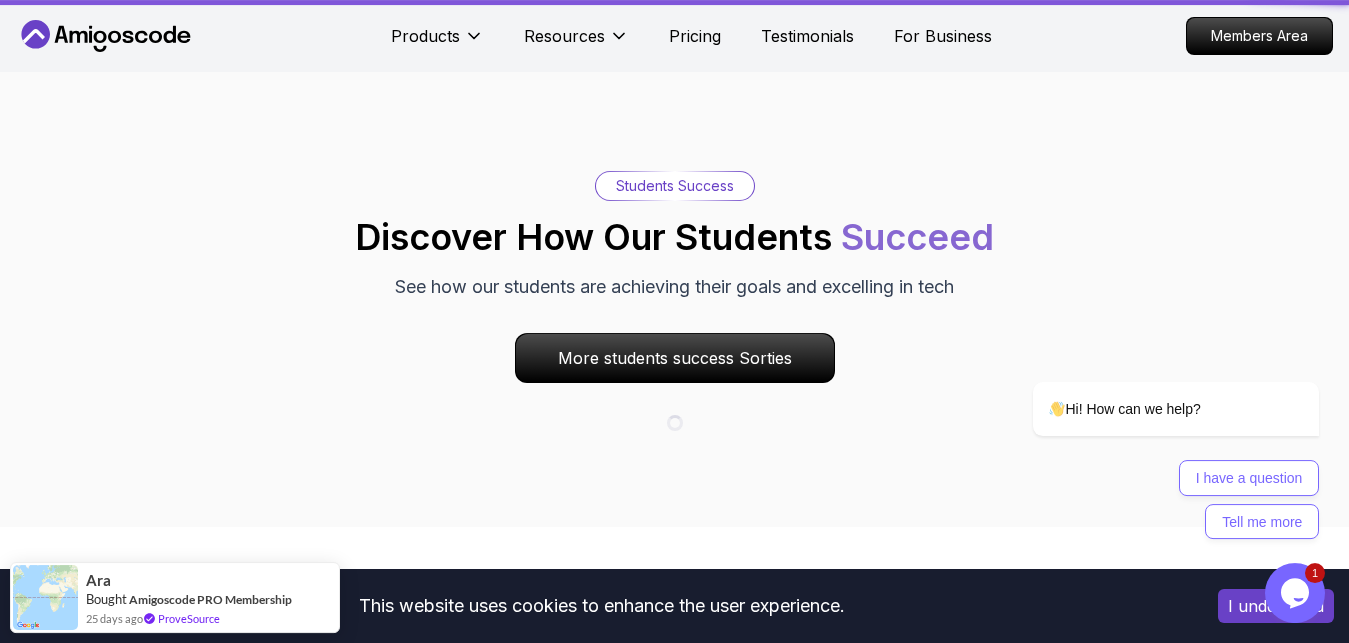 scroll, scrollTop: 0, scrollLeft: 0, axis: both 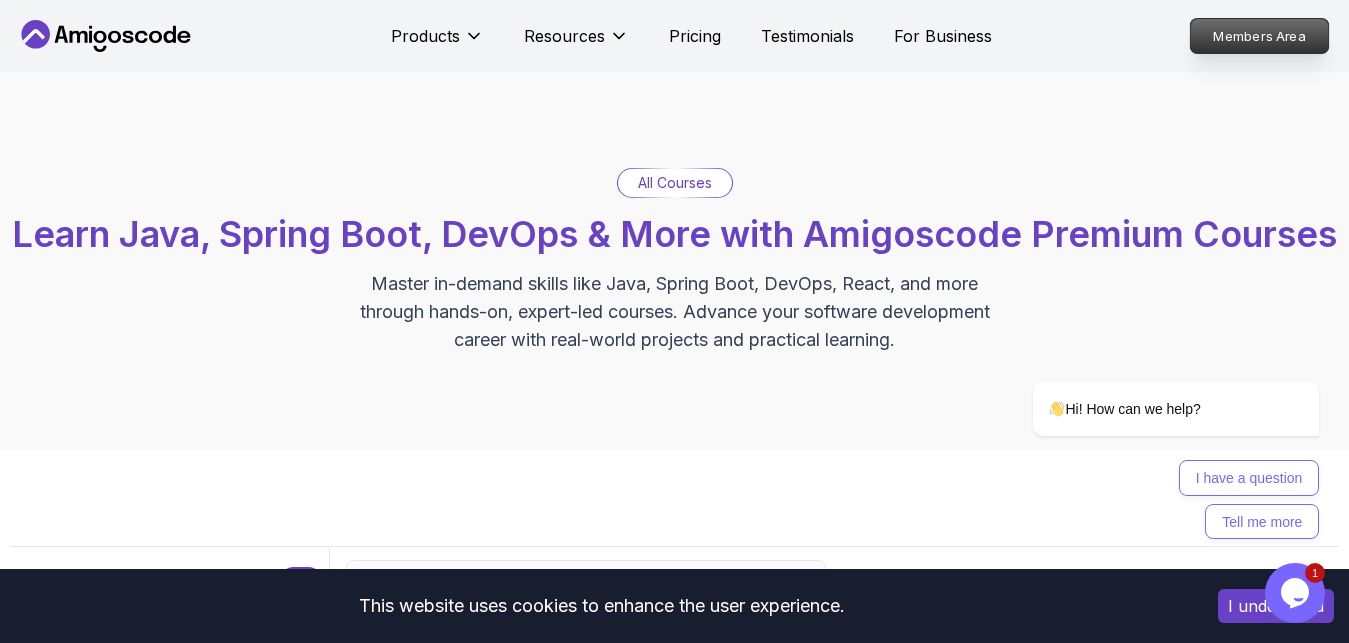 click on "Members Area" at bounding box center [1260, 36] 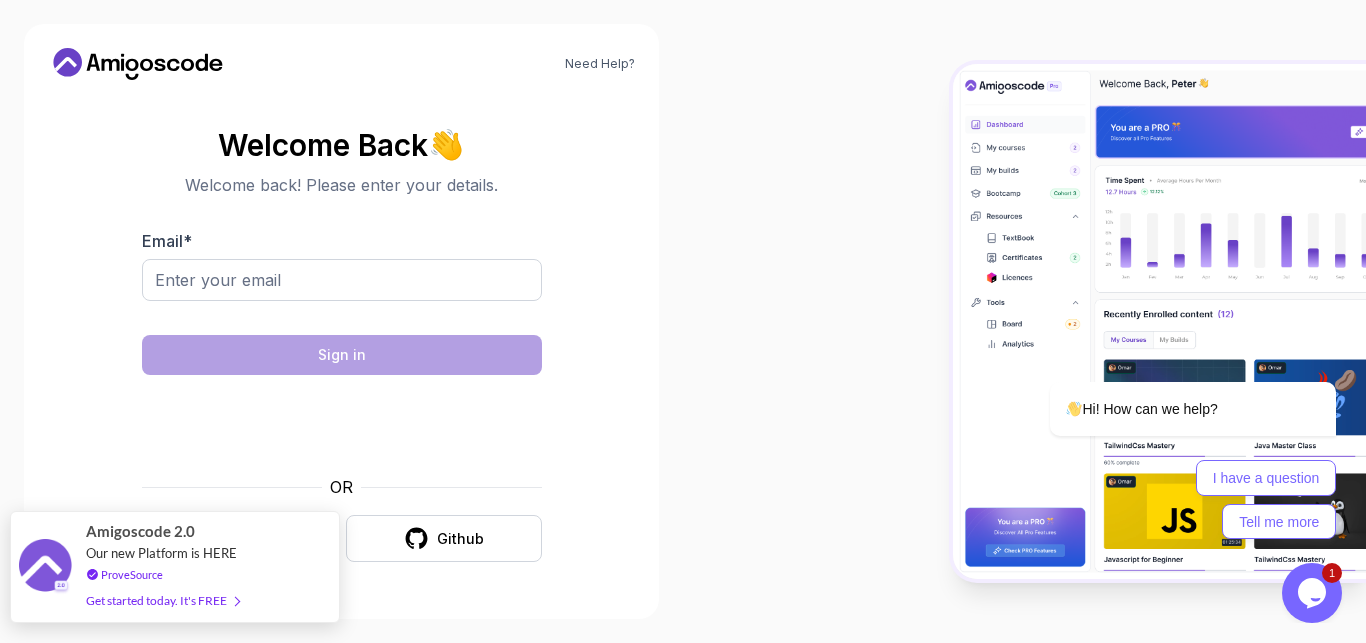 click on "Get started today. It's FREE" at bounding box center (162, 600) 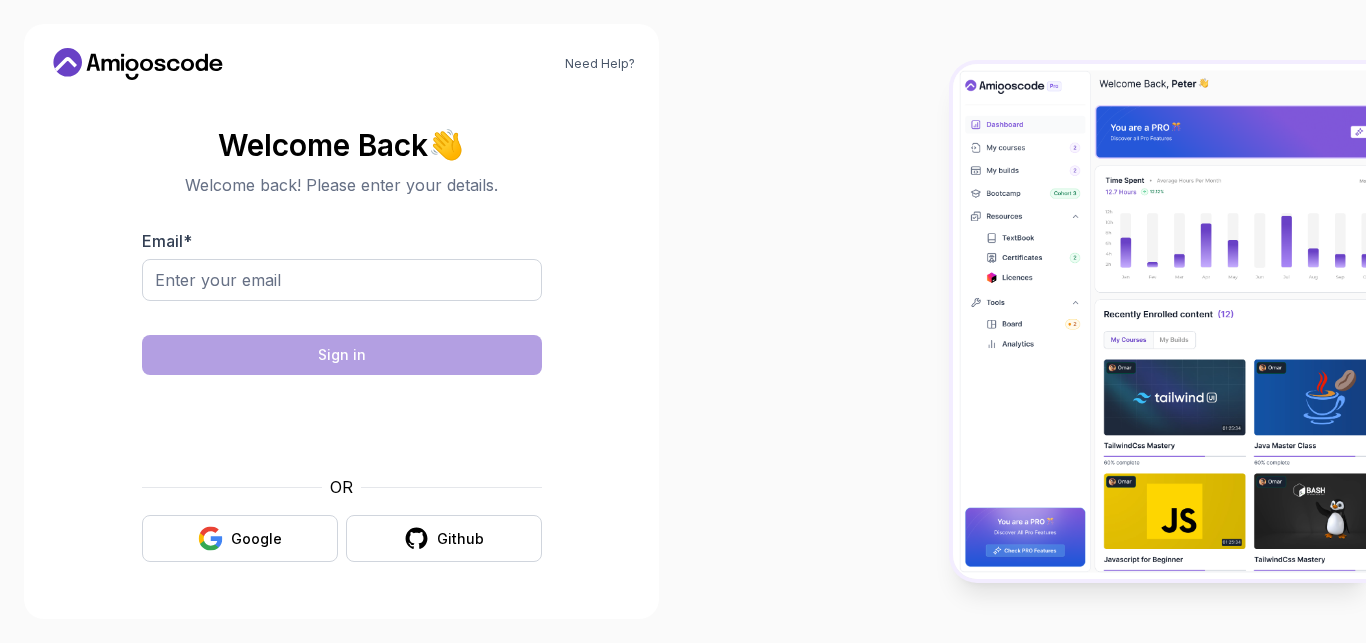 scroll, scrollTop: 0, scrollLeft: 0, axis: both 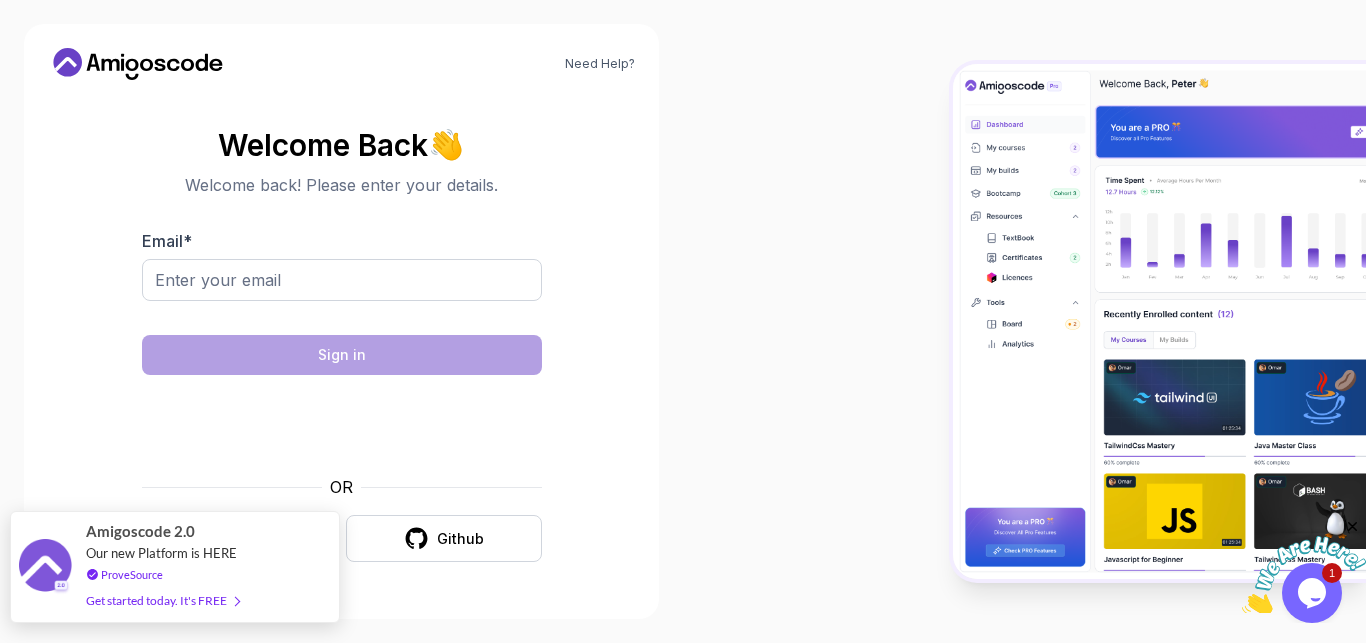 click on "Get started today. It's FREE" at bounding box center [162, 600] 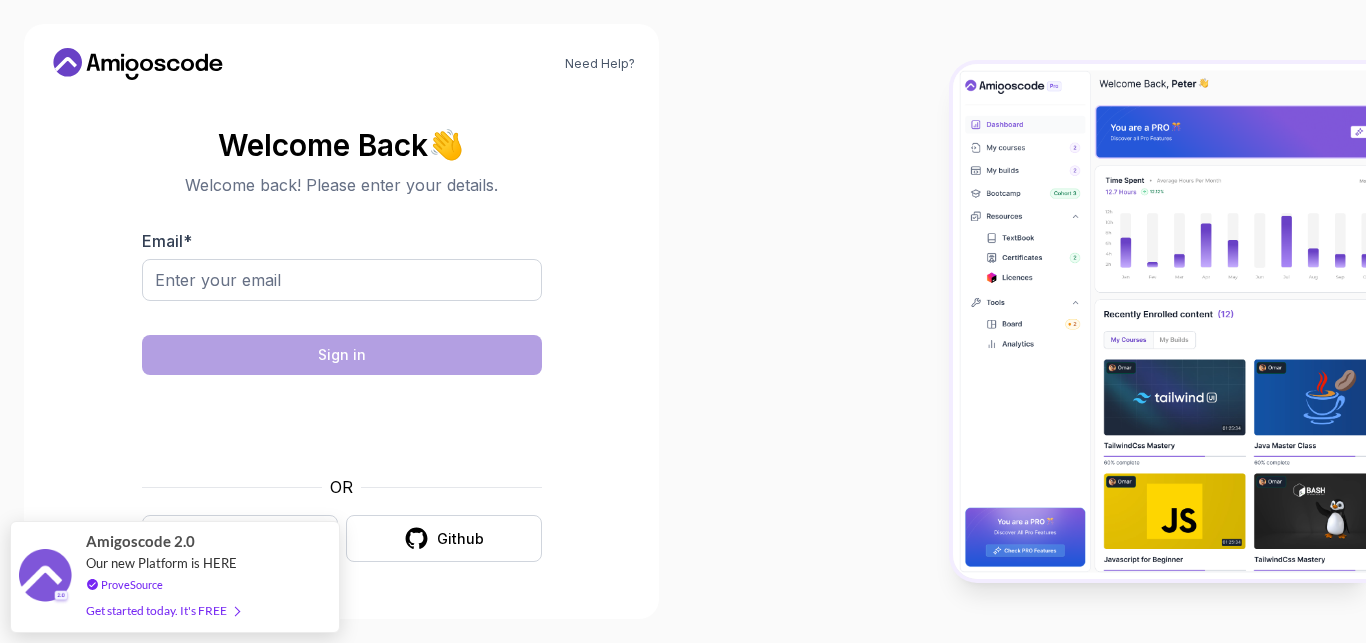 scroll, scrollTop: 0, scrollLeft: 0, axis: both 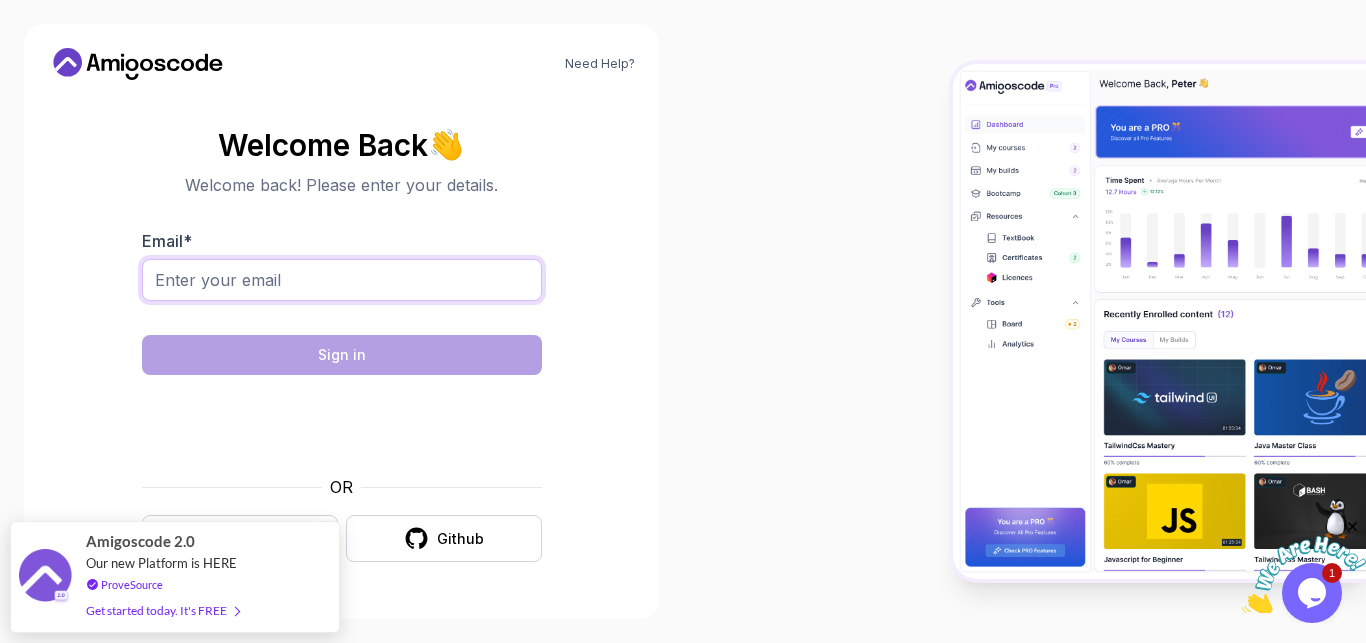 click on "Email *" at bounding box center (342, 280) 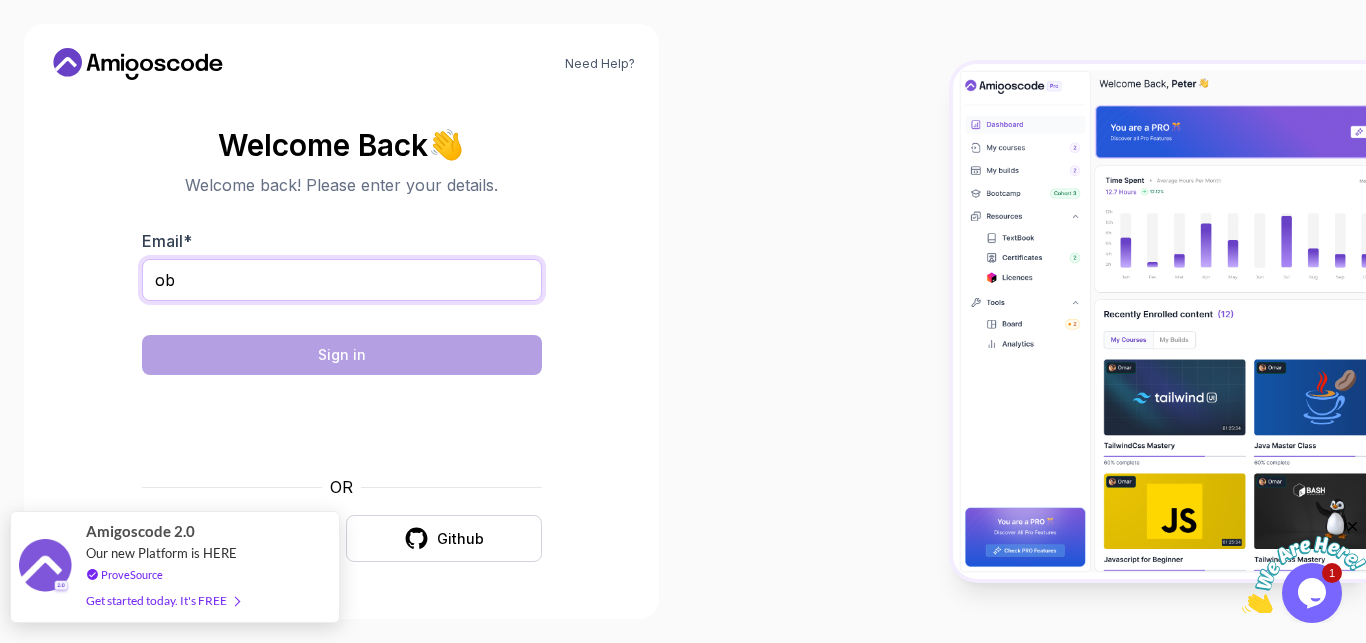 type on "ob" 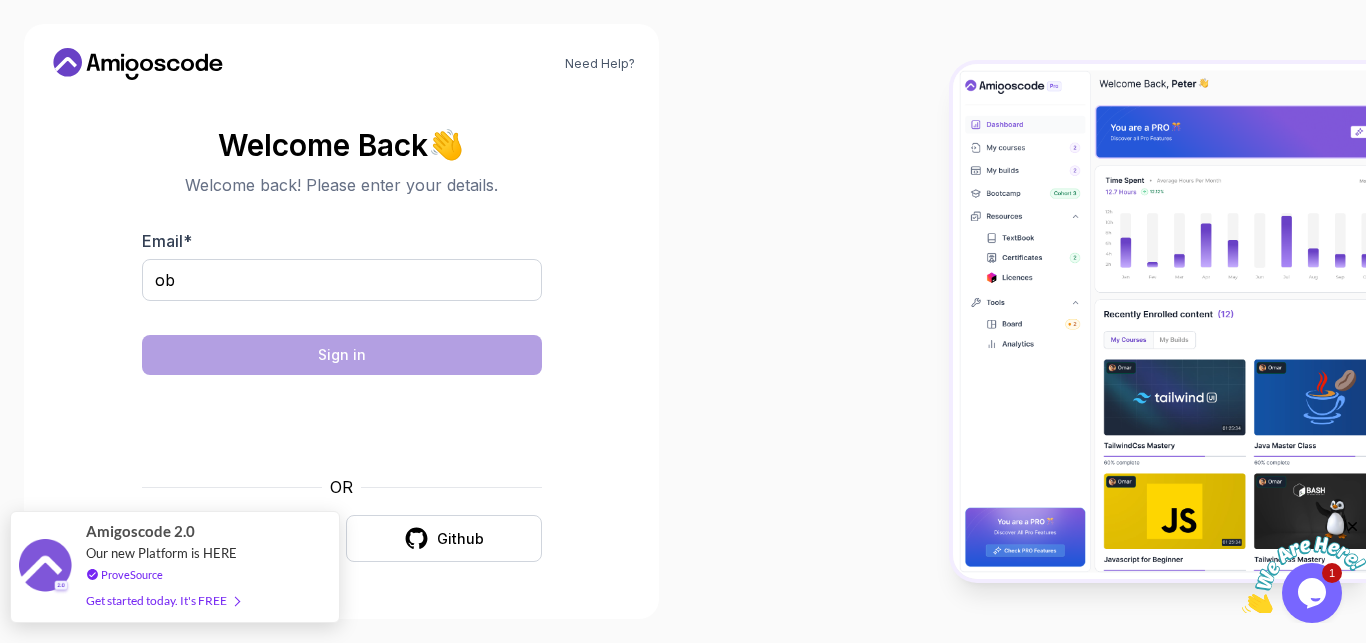 click on "Amigoscode 2.0 Our new Platform is HERE    ProveSource Get started today. It's FREE" at bounding box center (175, 567) 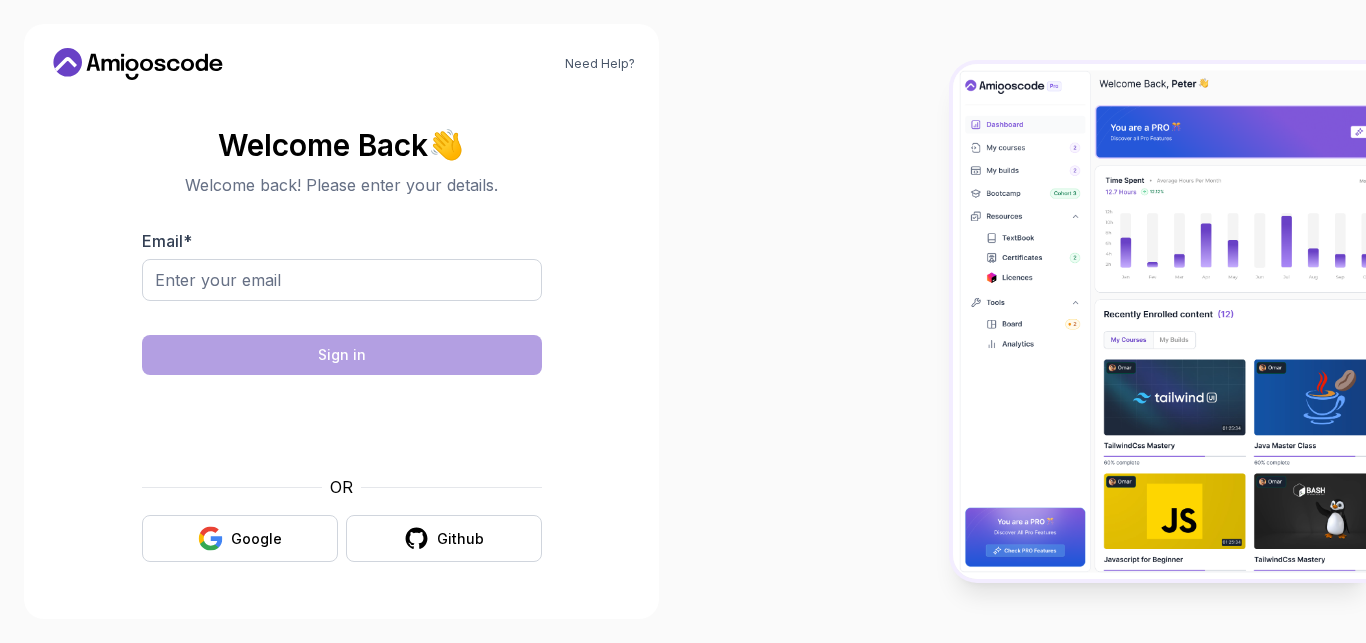 scroll, scrollTop: 0, scrollLeft: 0, axis: both 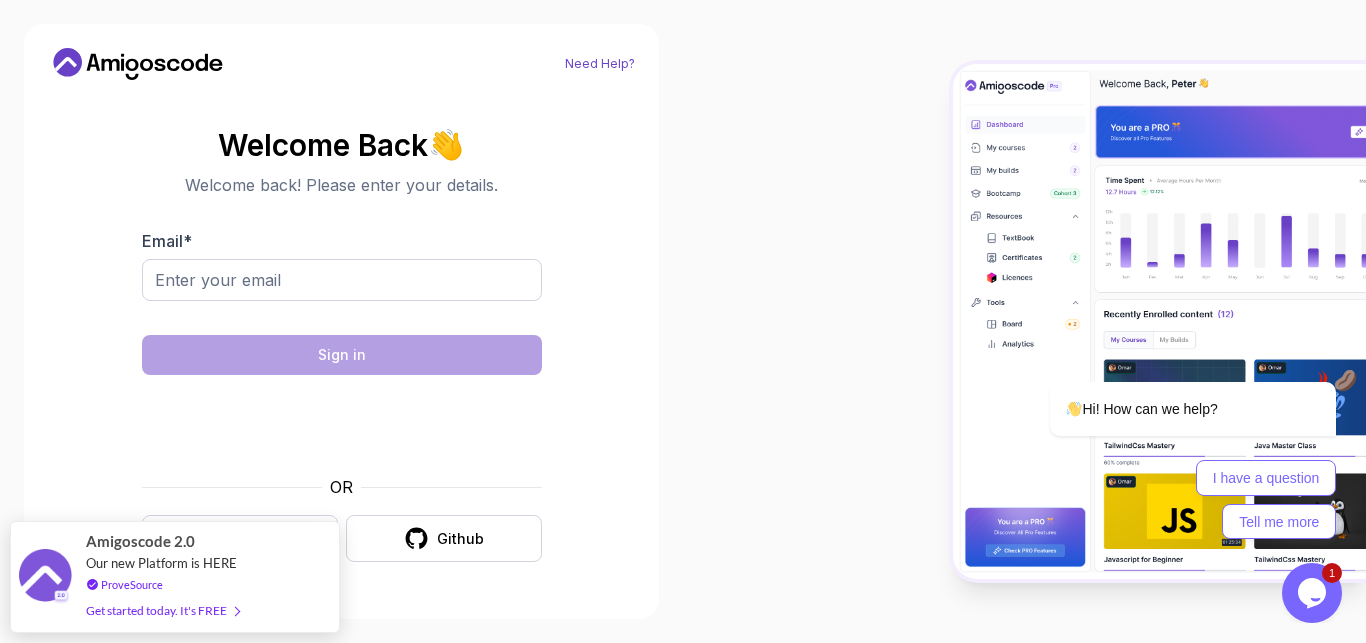 click on "Need Help?" at bounding box center [600, 64] 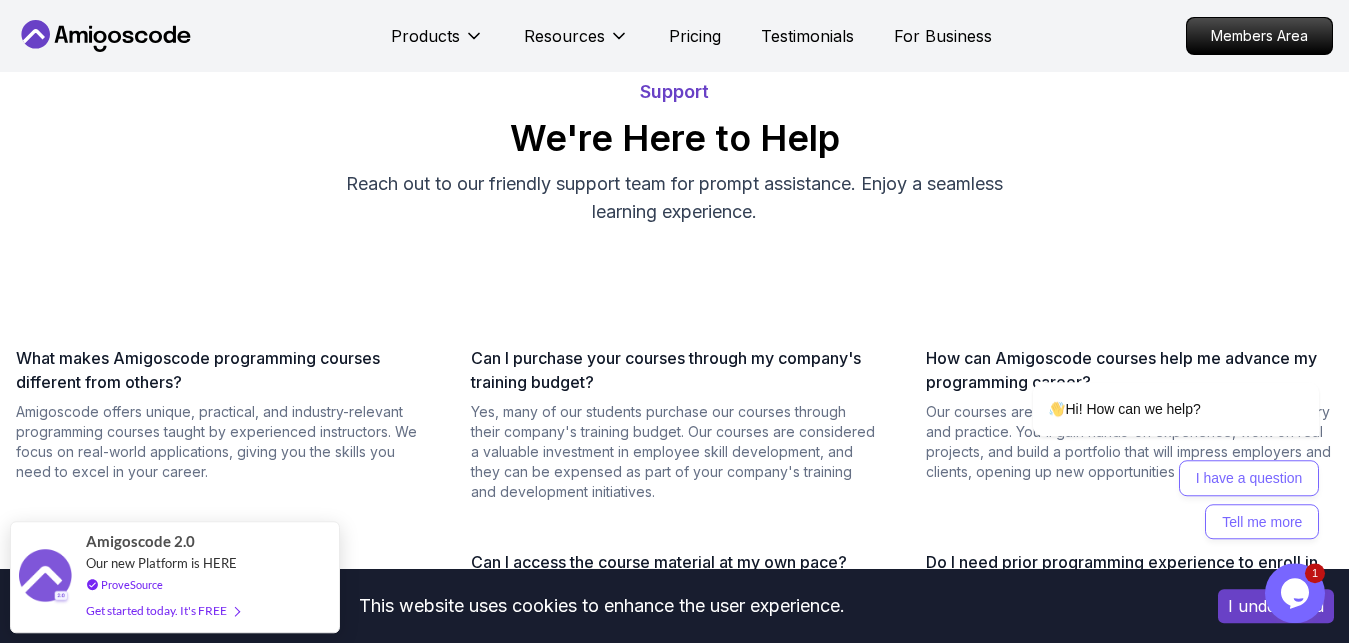 scroll, scrollTop: 0, scrollLeft: 0, axis: both 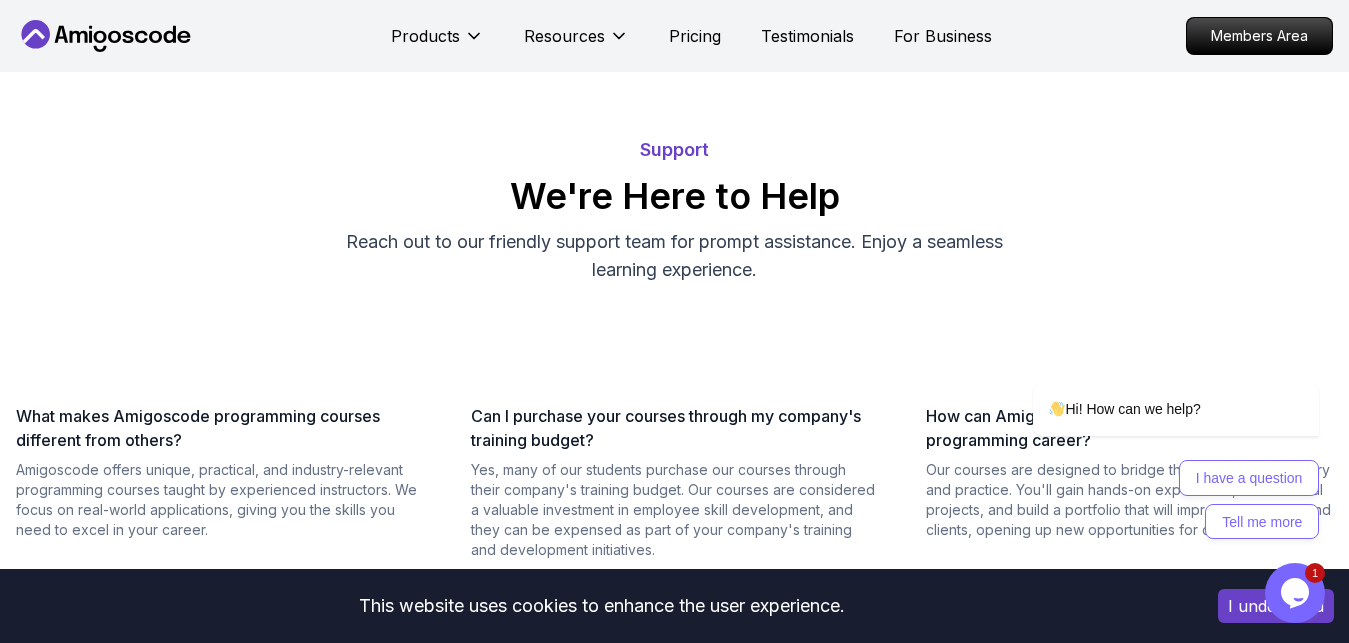 click 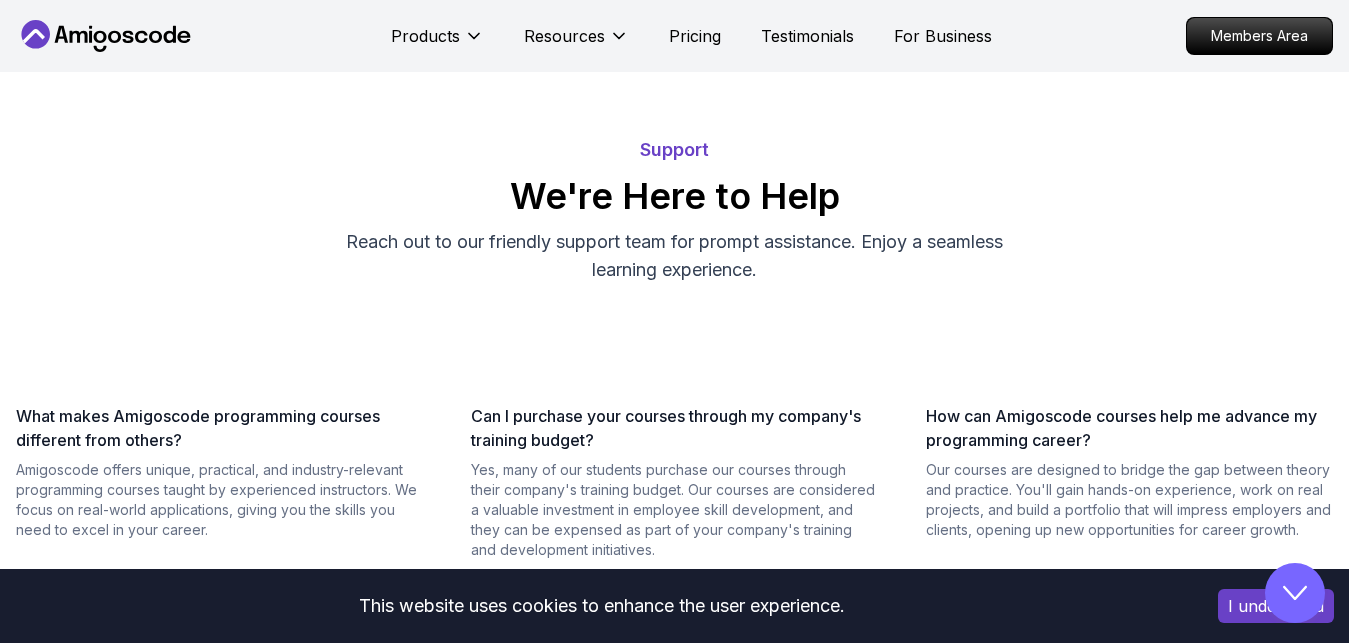 scroll, scrollTop: 0, scrollLeft: 0, axis: both 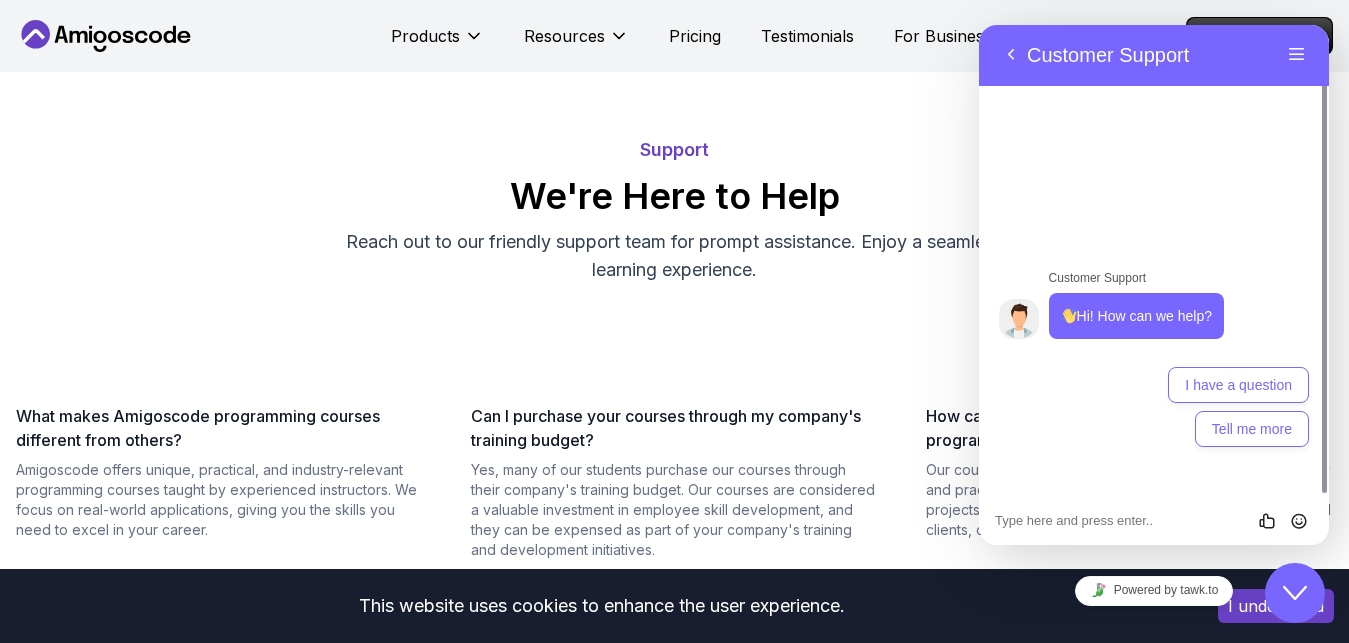 click at bounding box center [979, 25] 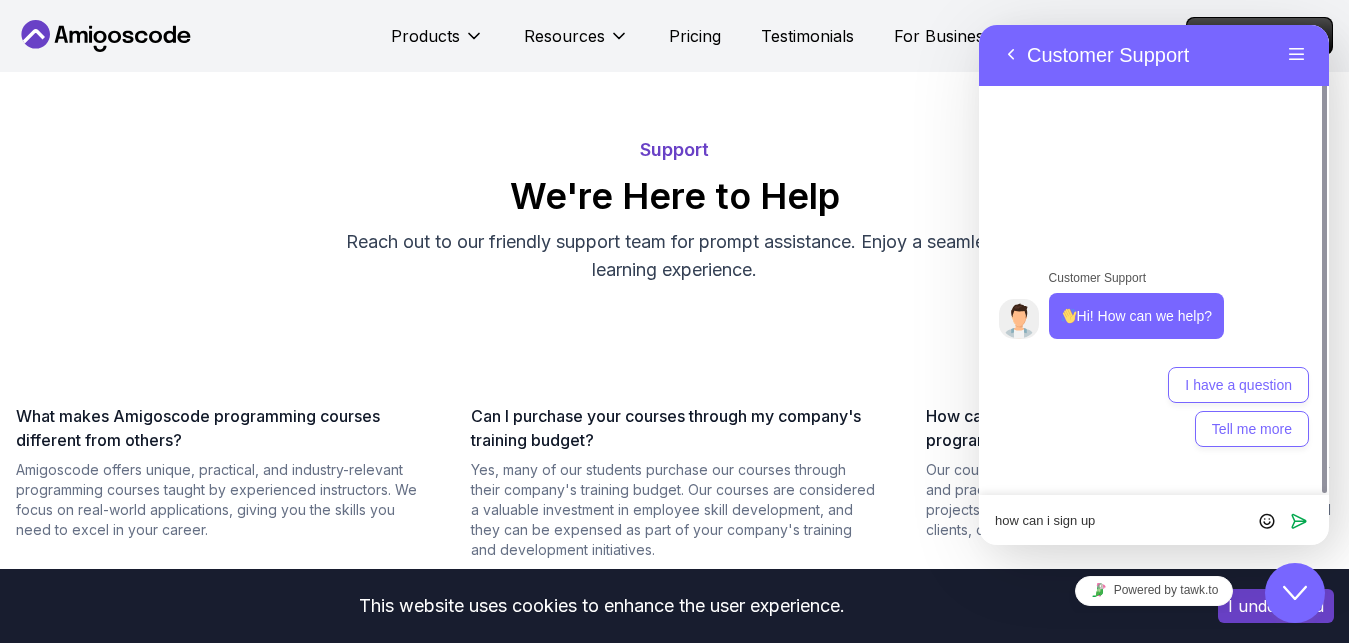 type on "how can i sign up" 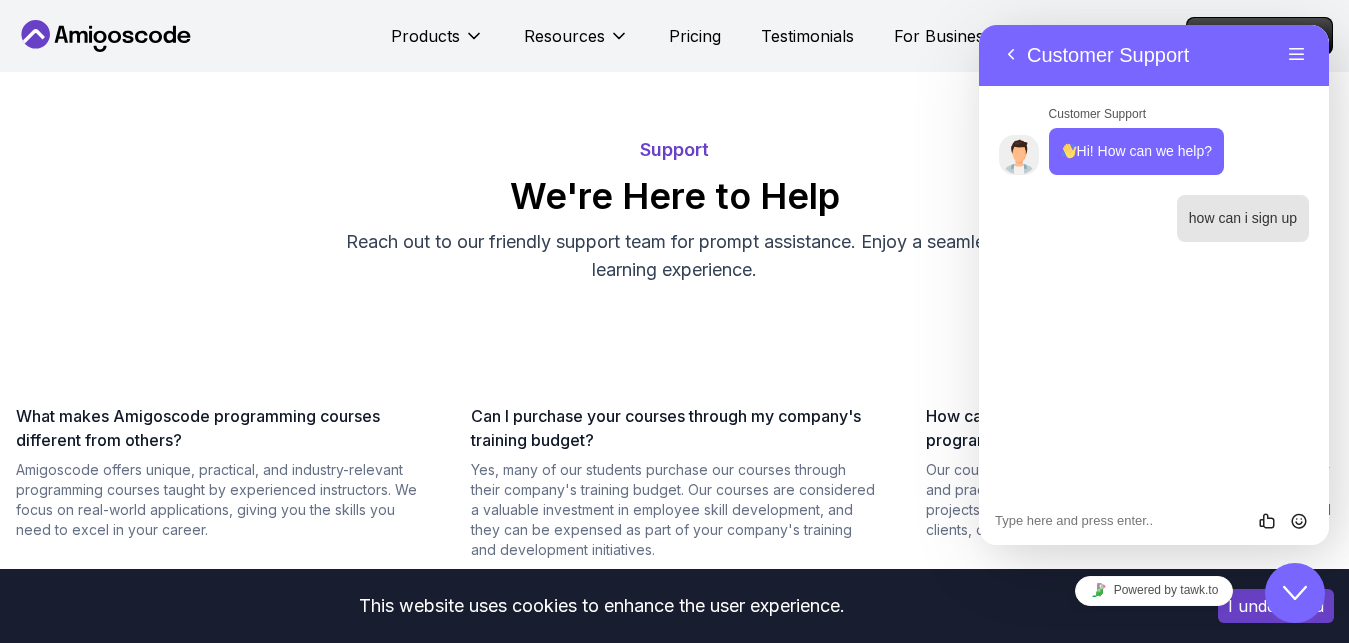 scroll, scrollTop: 372, scrollLeft: 0, axis: vertical 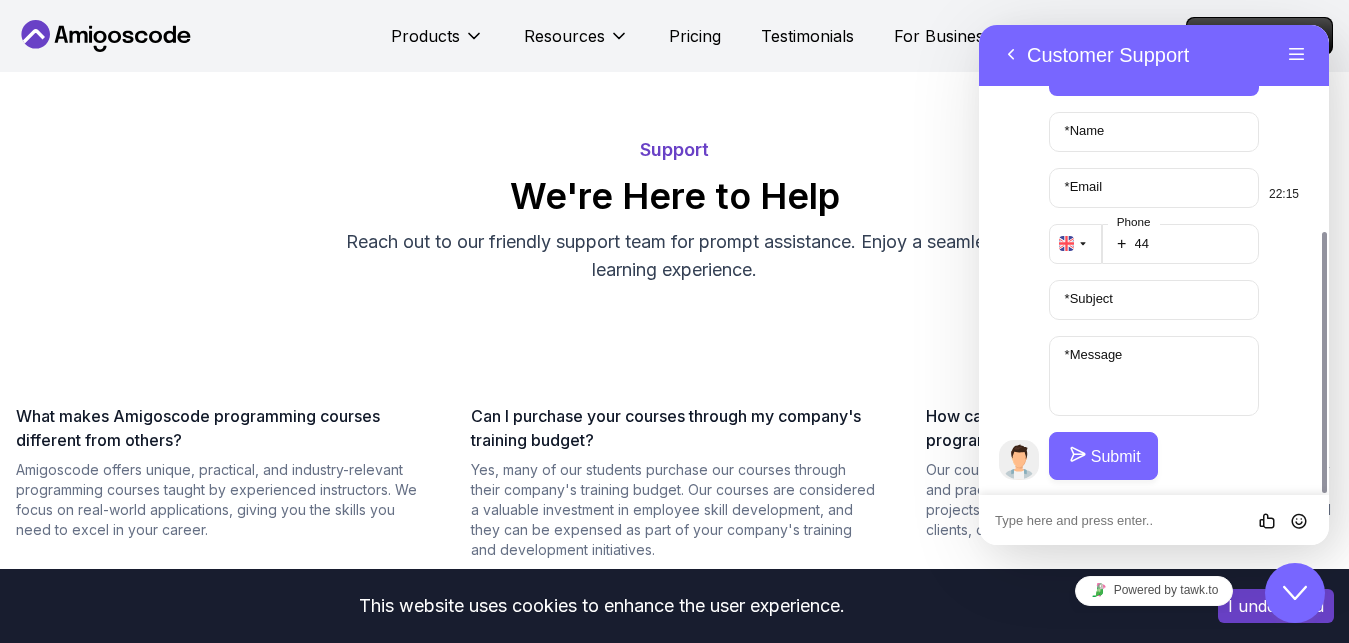 click on "Sorry to keep you waiting, unfortunately all of our agents are currently busy or away, please leave a message and we will get back to you as soon as possible. What’s the best email to reach you on? *  Name  *  Email   +  44  Phone  *  Subject  *  Message  Submit  22:15" at bounding box center [1174, 196] 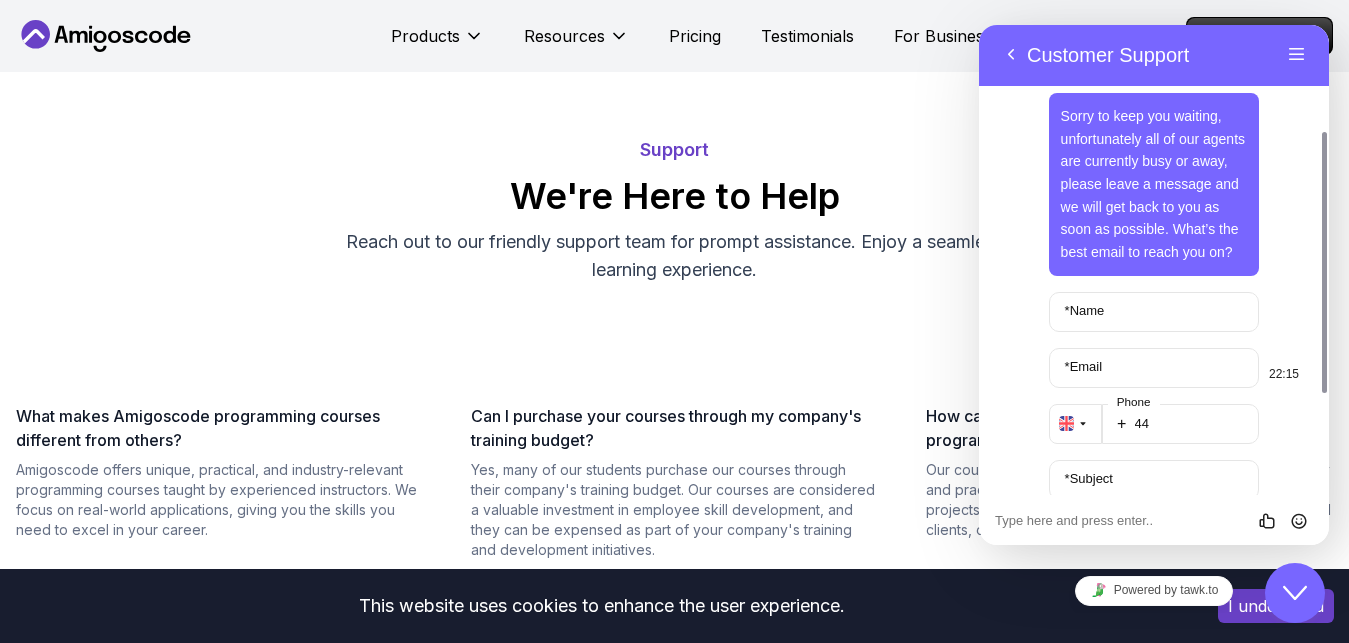 scroll, scrollTop: 162, scrollLeft: 0, axis: vertical 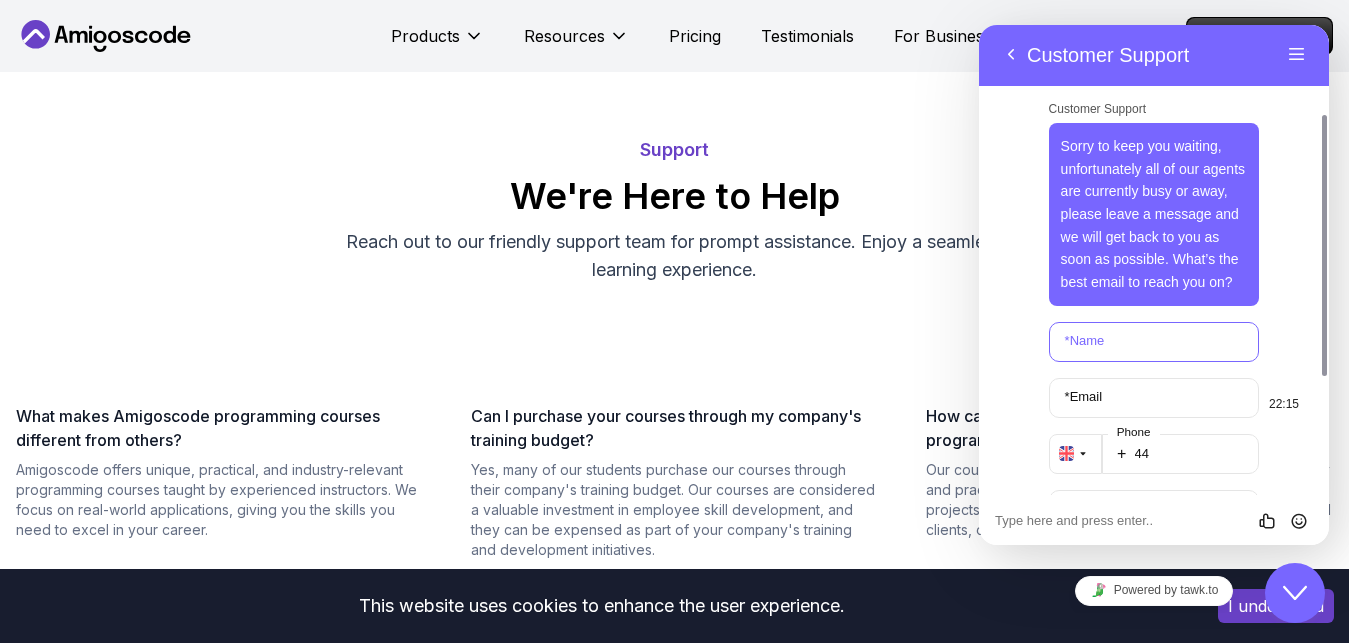 click on "*  Name" at bounding box center (1154, 342) 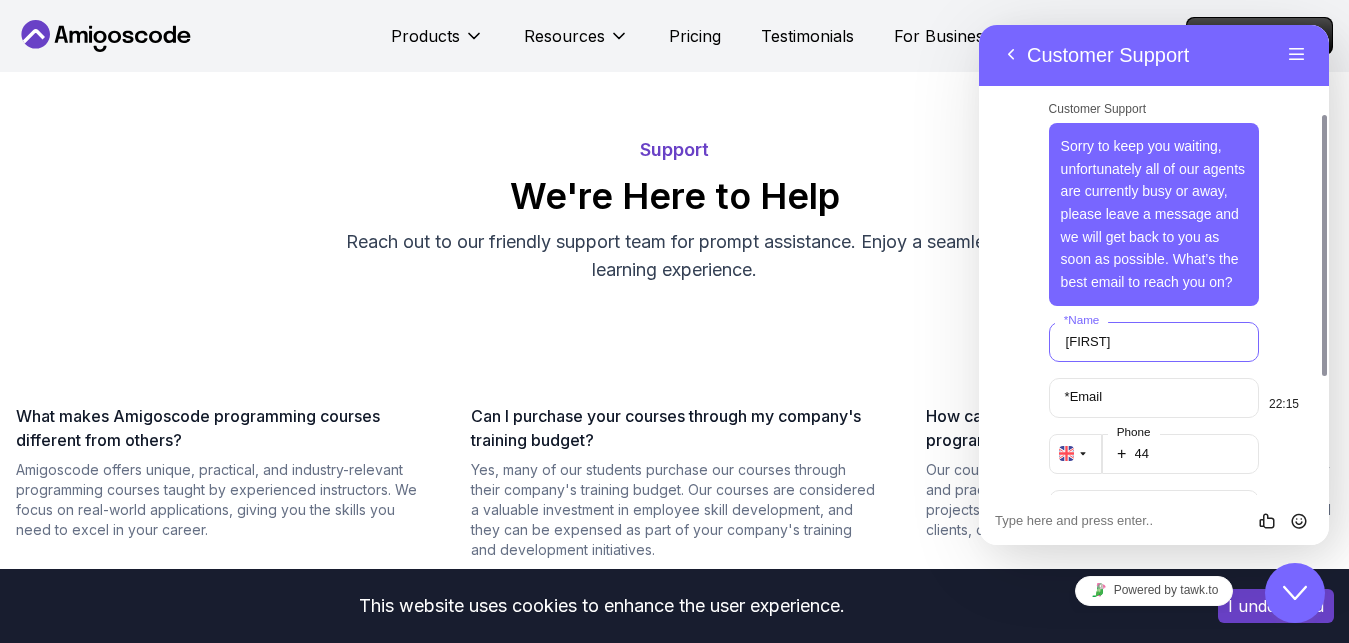 type on "Oluwatola" 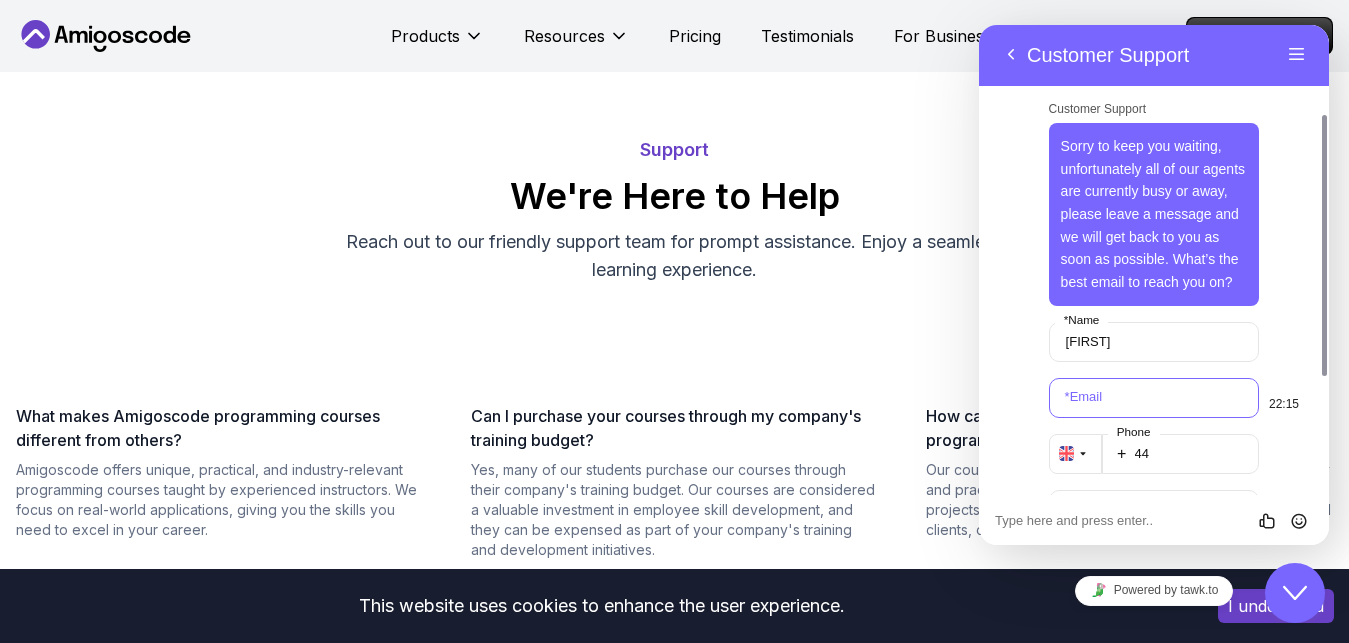 click on "*  Email" at bounding box center (1154, 398) 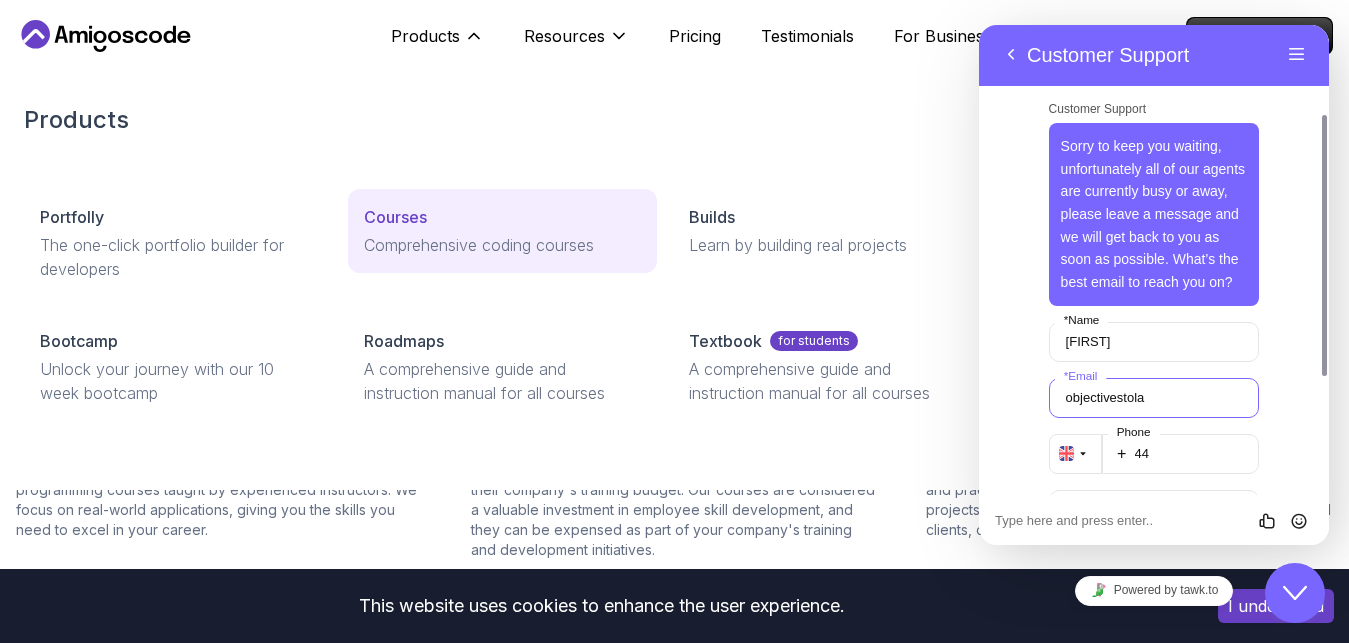 type on "objectivestola" 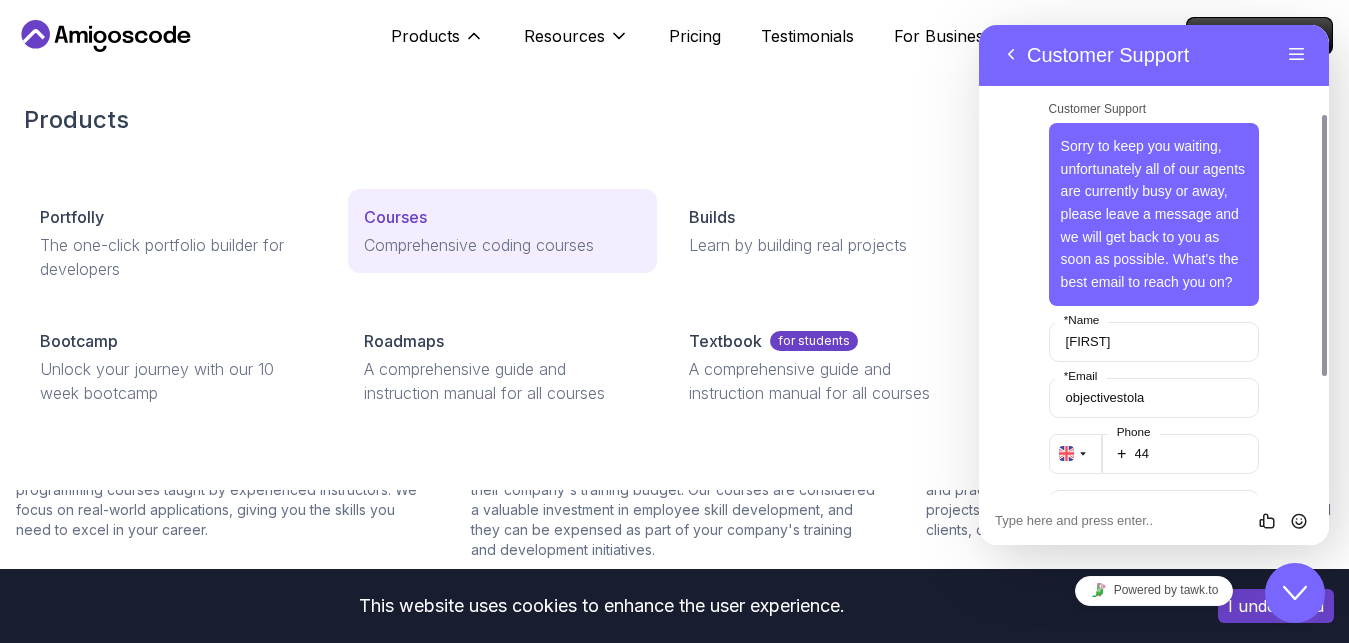 click on "Courses" at bounding box center [395, 217] 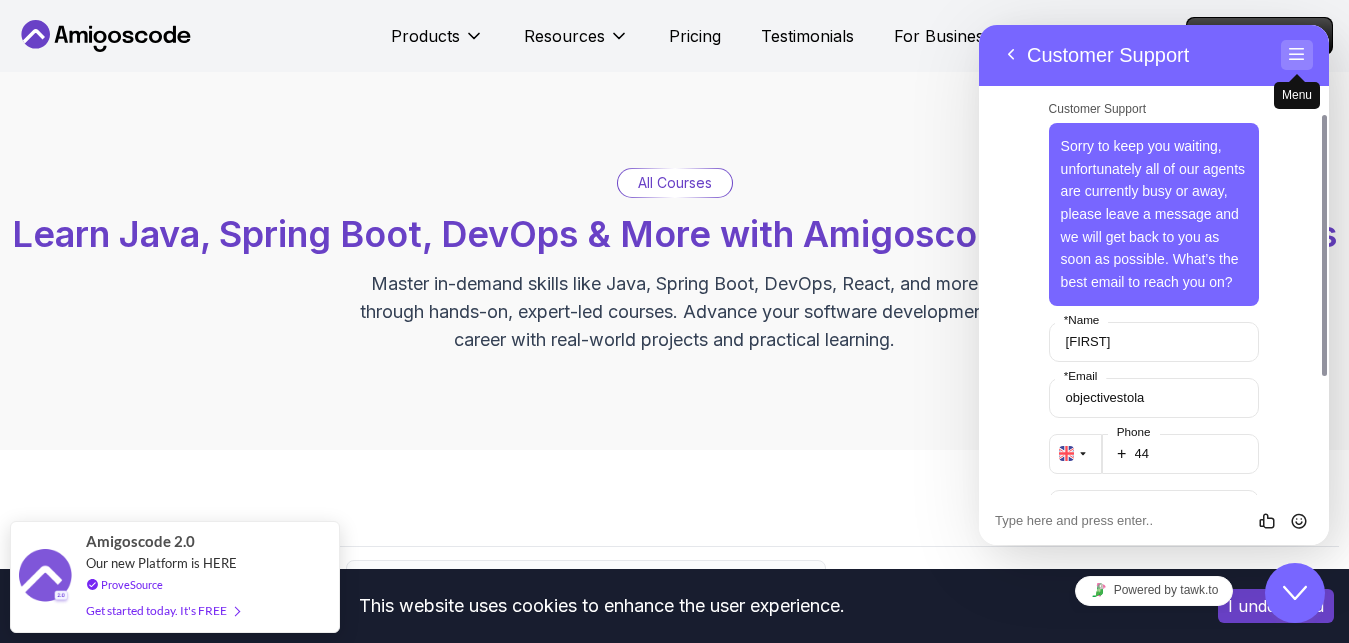 click on "Menu" at bounding box center [1297, 55] 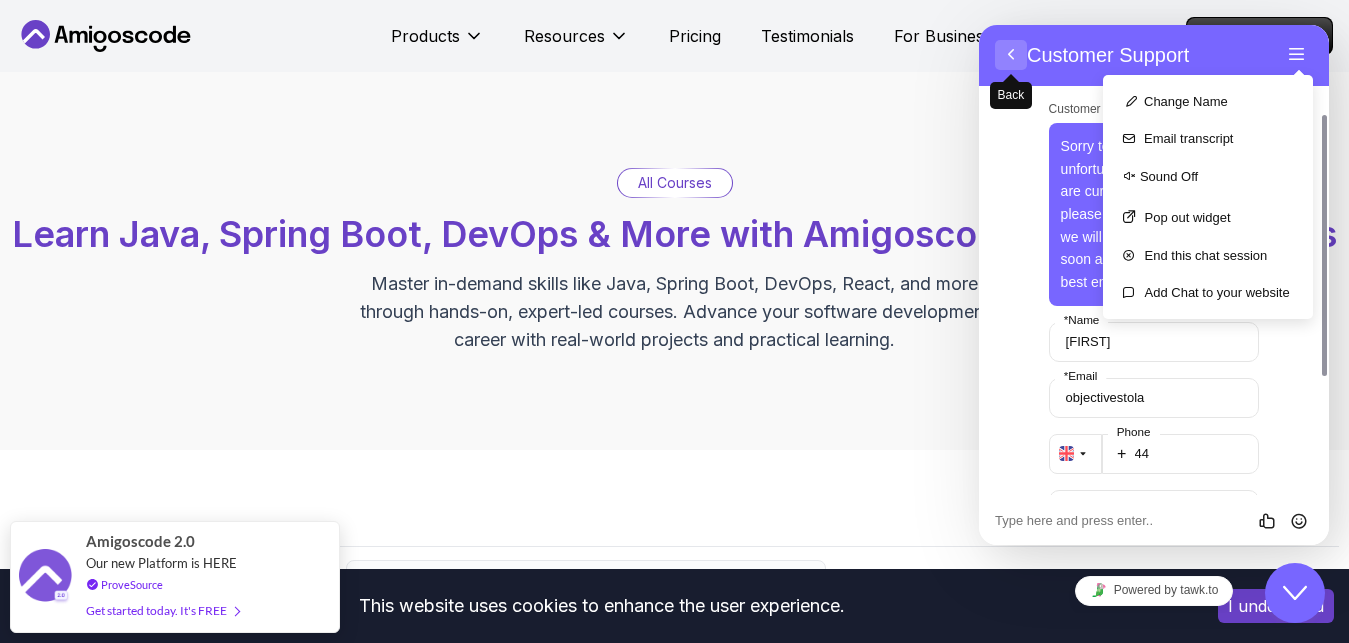 click on "Back" at bounding box center (1011, 95) 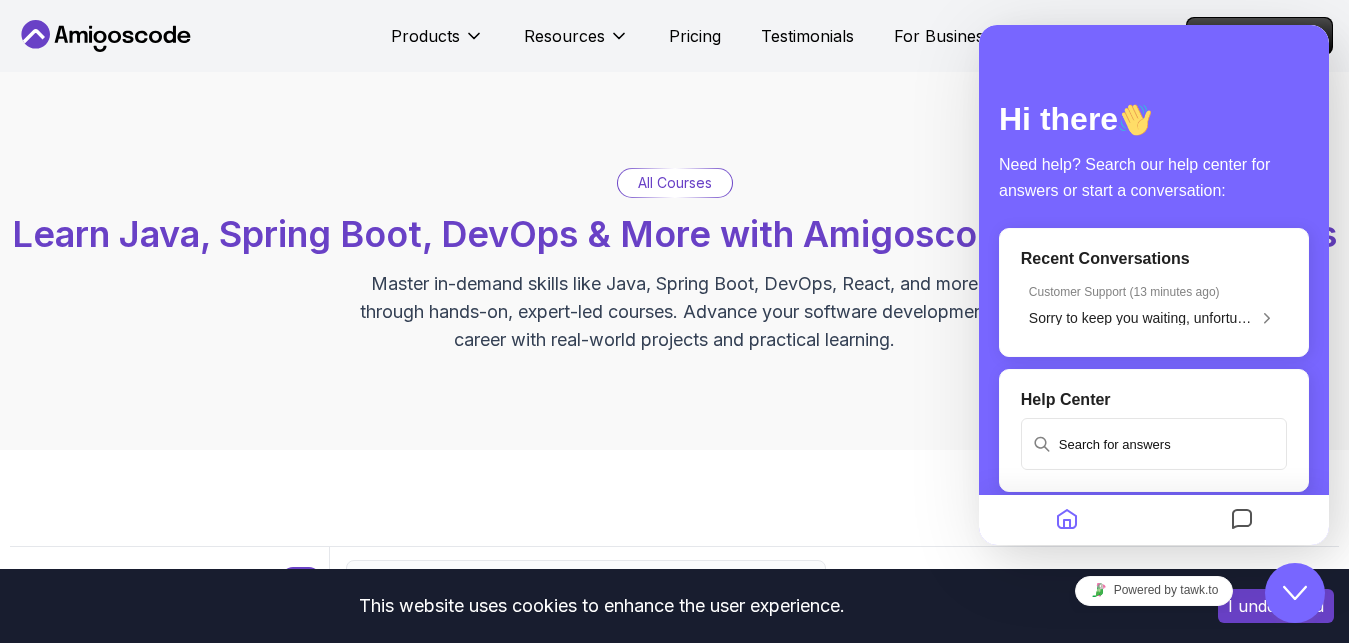 click at bounding box center [1154, 444] 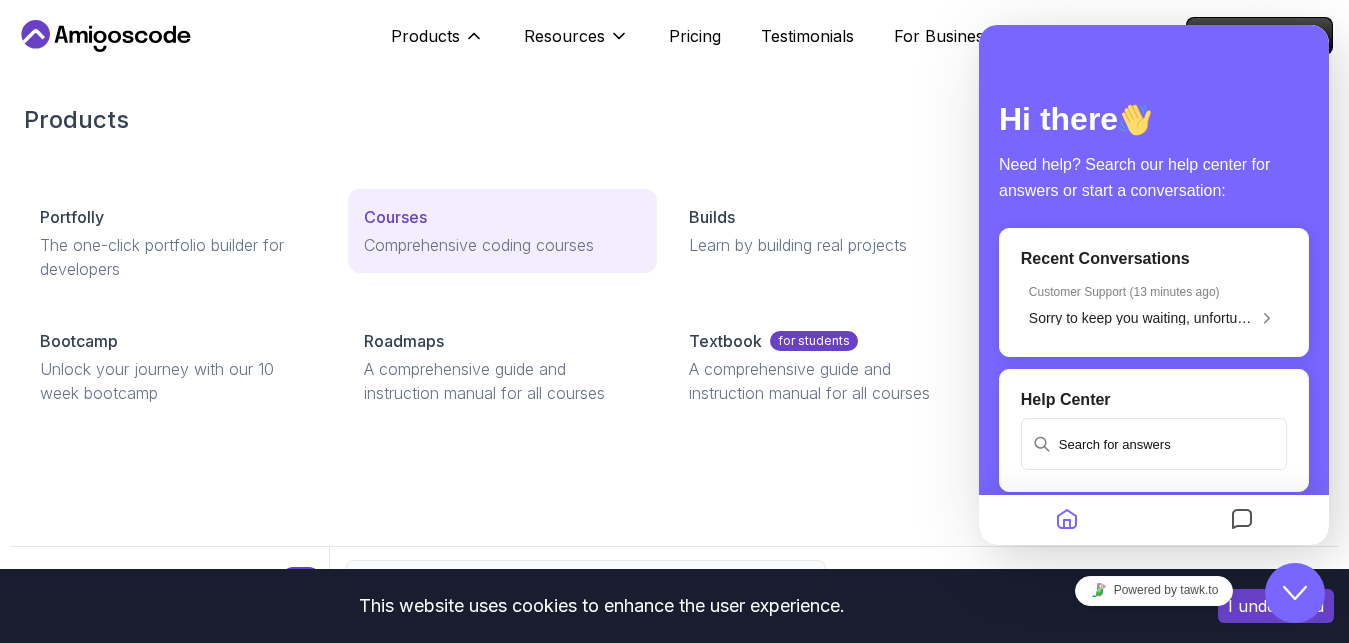 click on "Comprehensive coding courses" at bounding box center (502, 245) 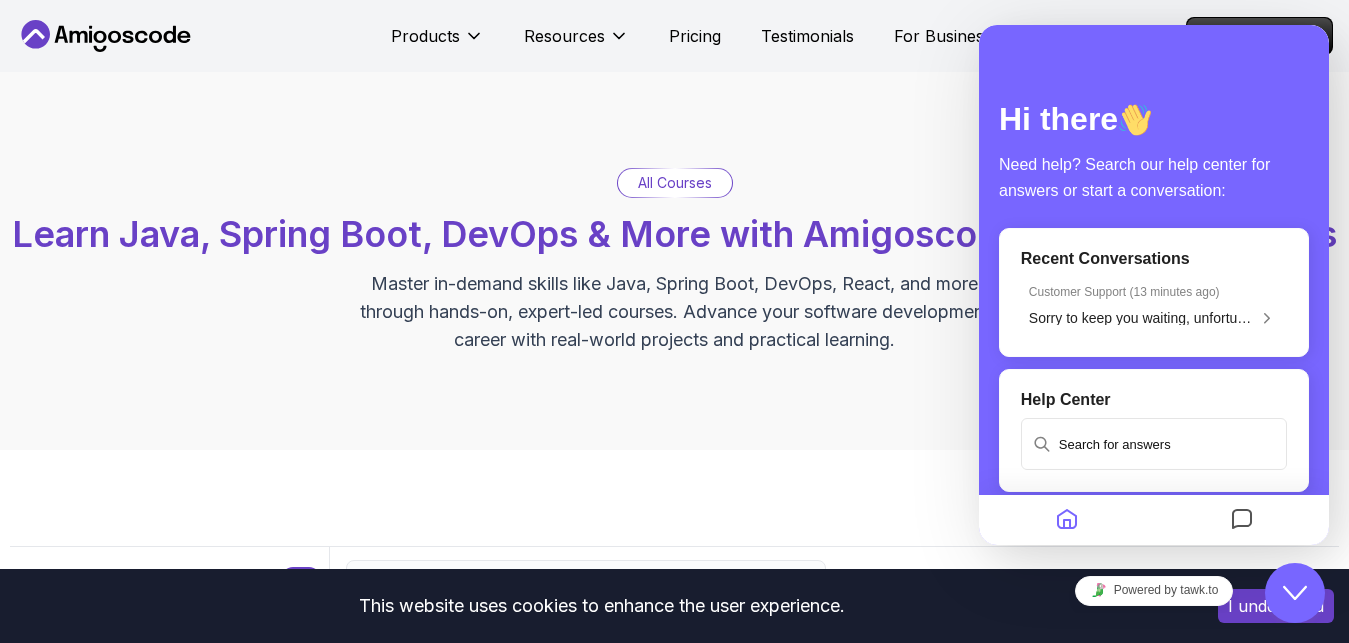 click on "All Courses" at bounding box center [675, 183] 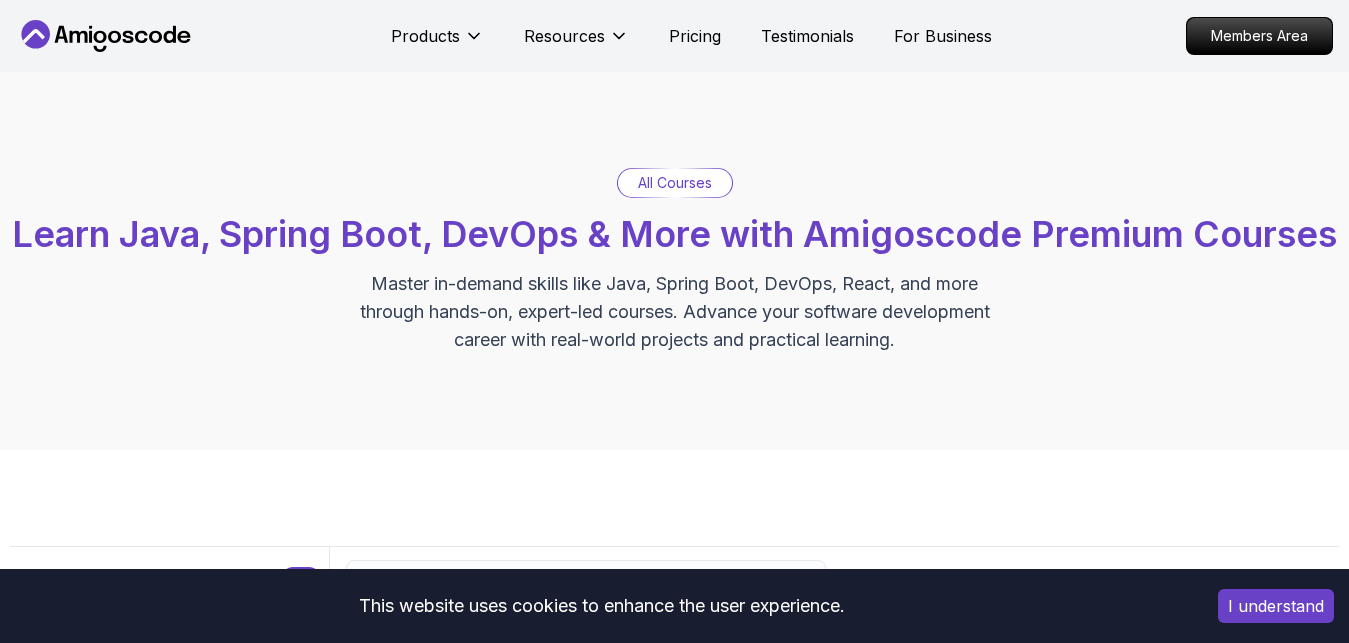 scroll, scrollTop: 0, scrollLeft: 0, axis: both 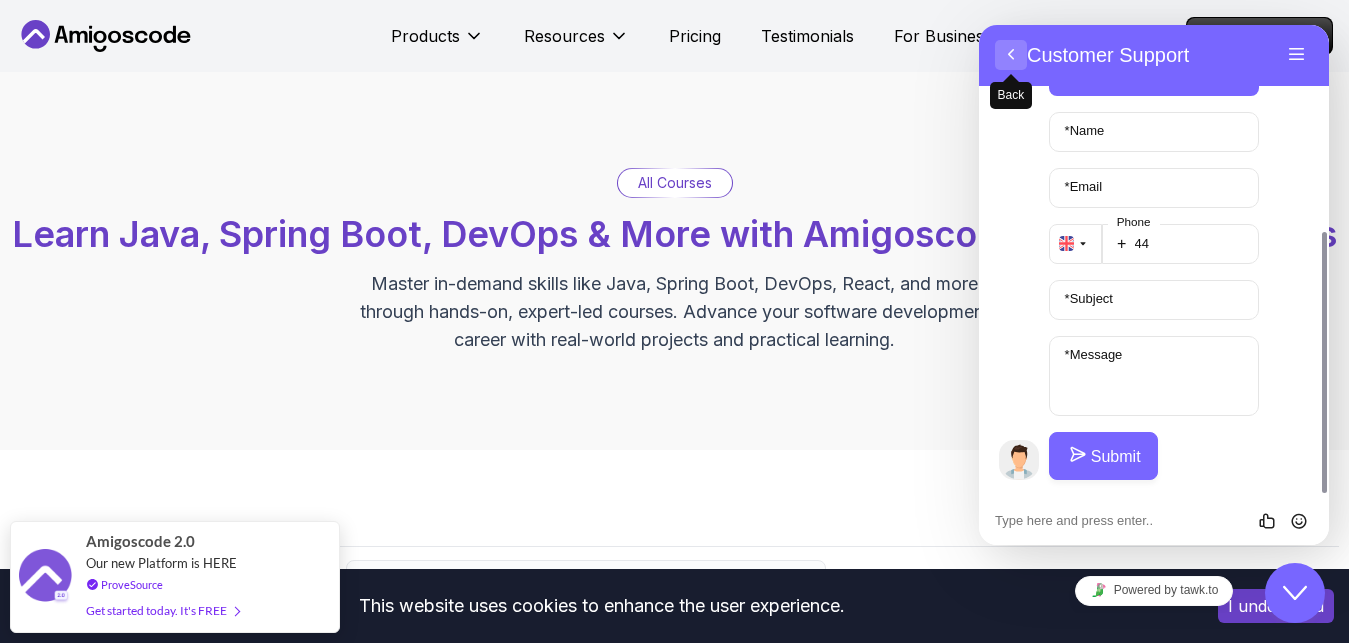 click on "Back" at bounding box center (1011, 55) 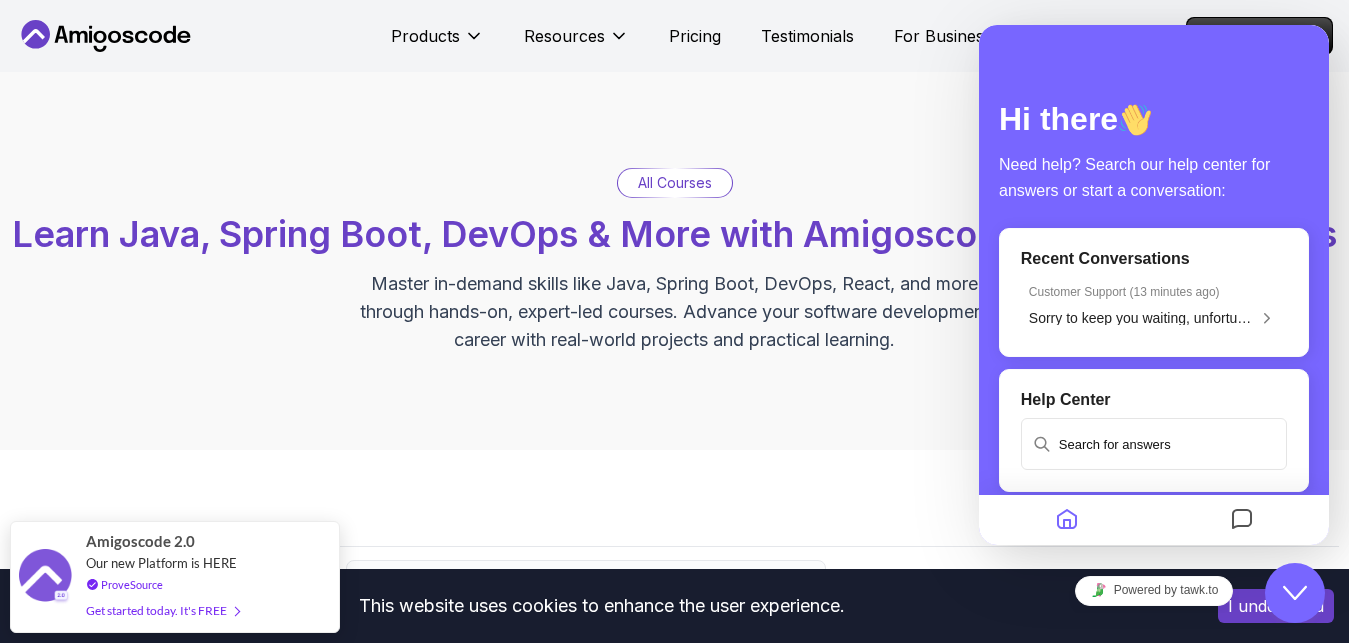 scroll, scrollTop: 322, scrollLeft: 0, axis: vertical 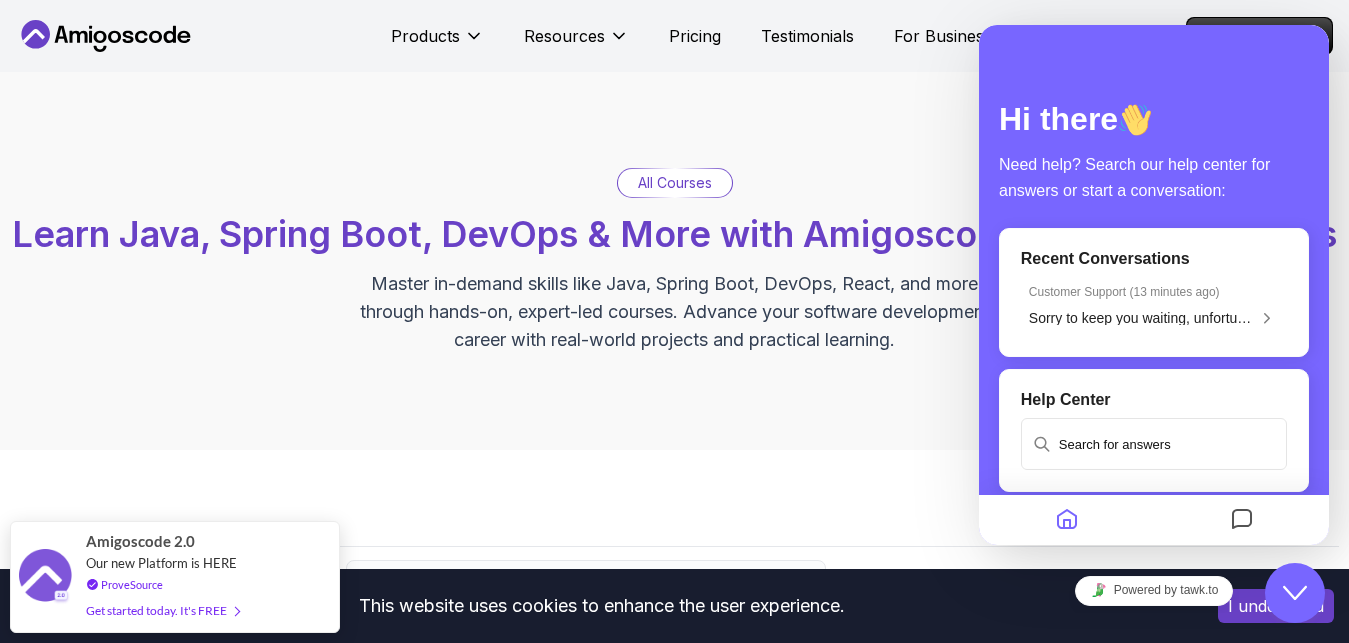 click at bounding box center (1242, 520) 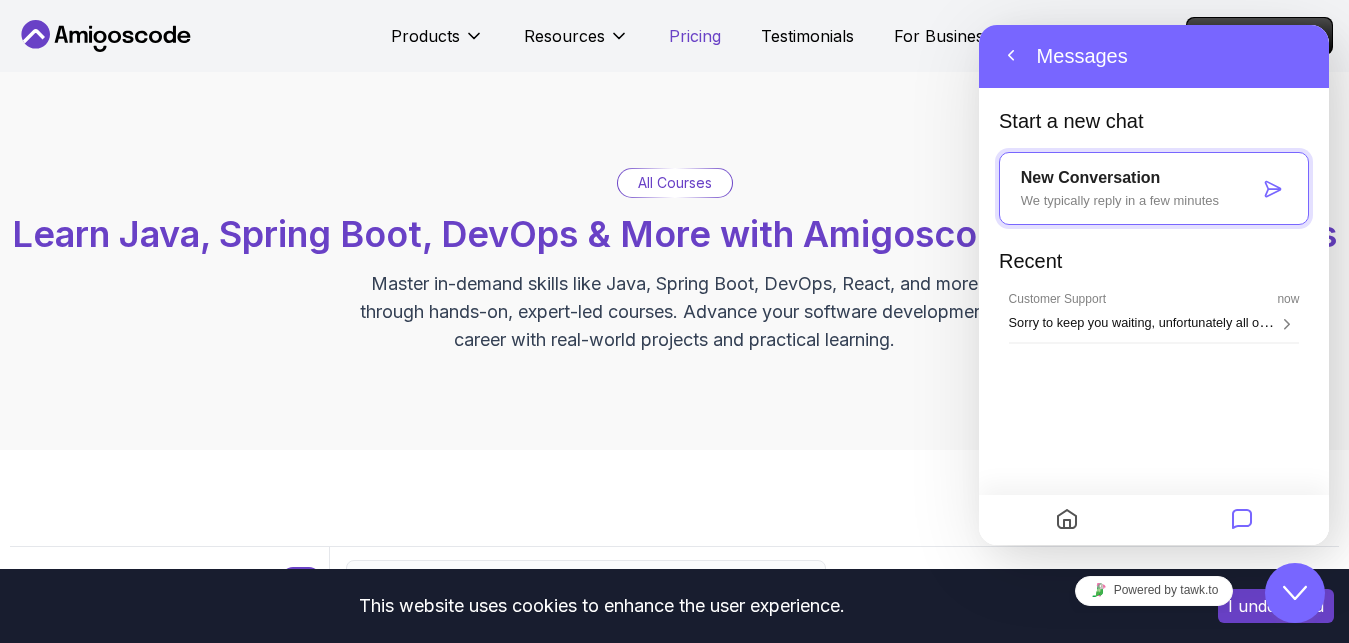 click on "Pricing" at bounding box center (695, 36) 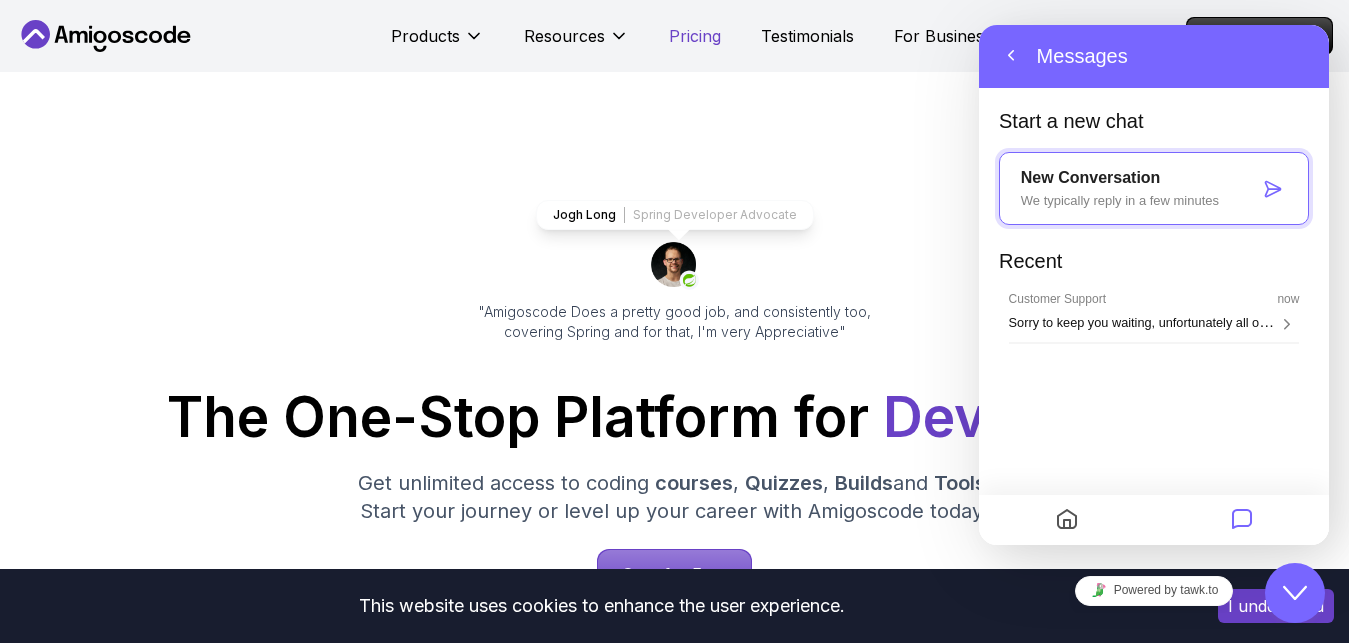scroll, scrollTop: 4341, scrollLeft: 0, axis: vertical 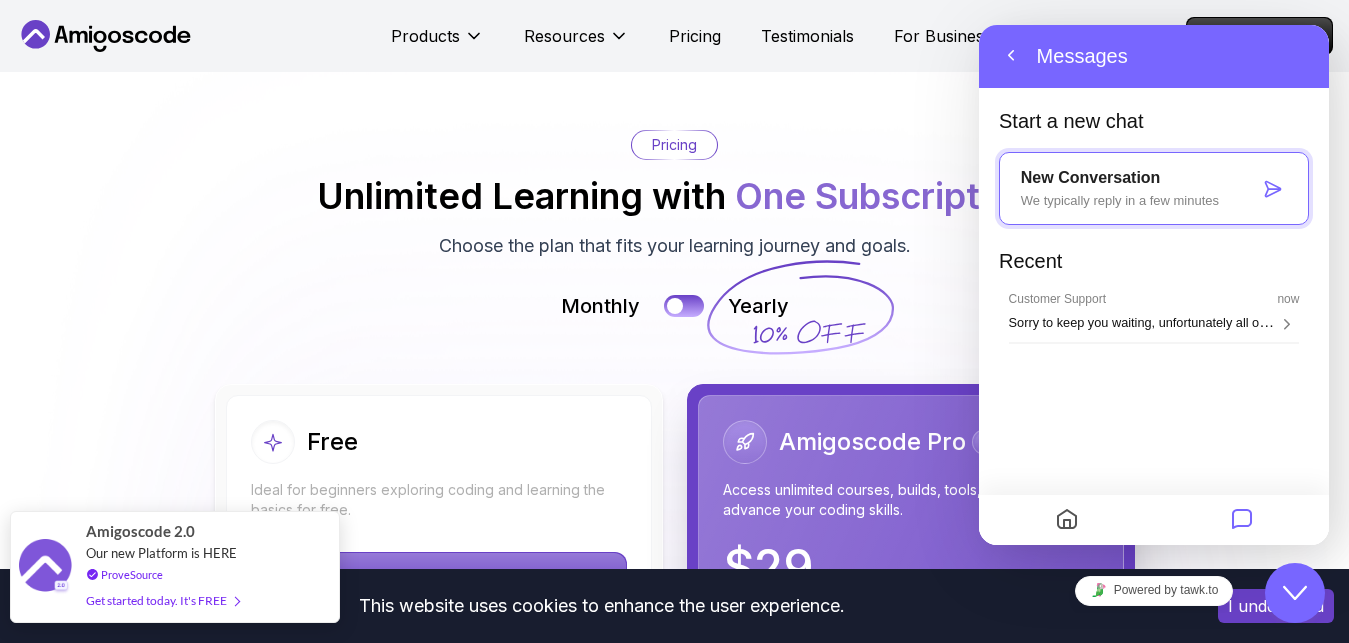 click on "Get started today. It's FREE" at bounding box center [162, 600] 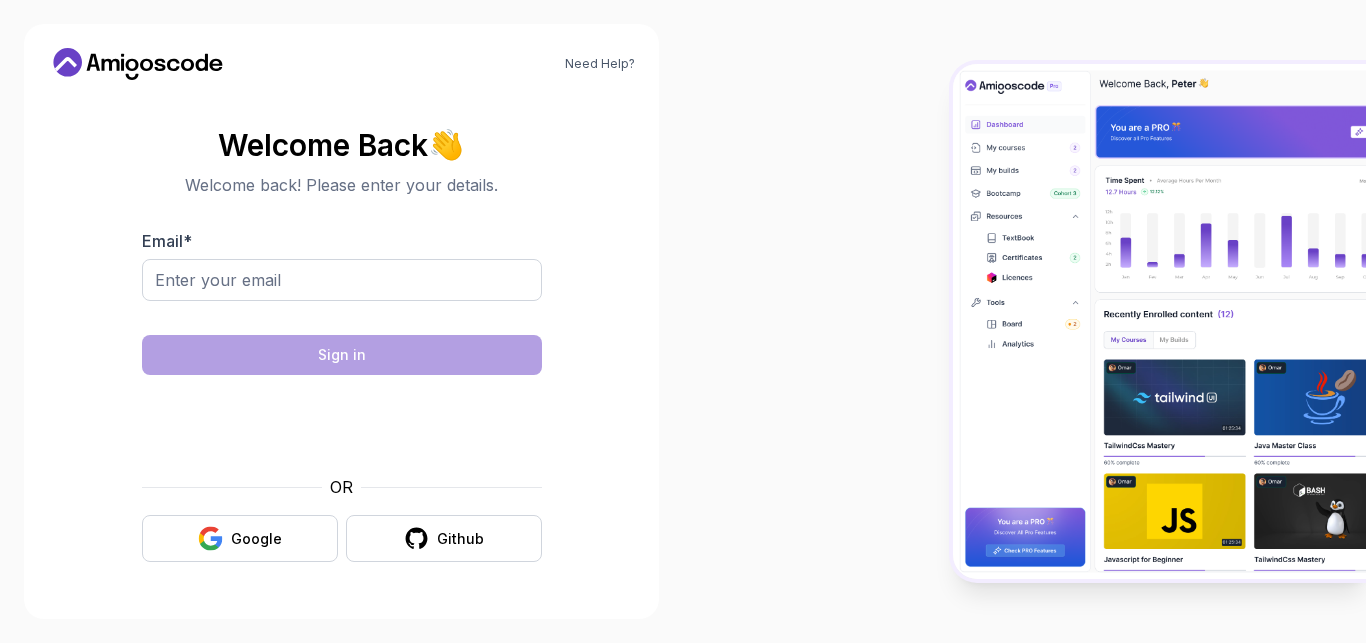 scroll, scrollTop: 0, scrollLeft: 0, axis: both 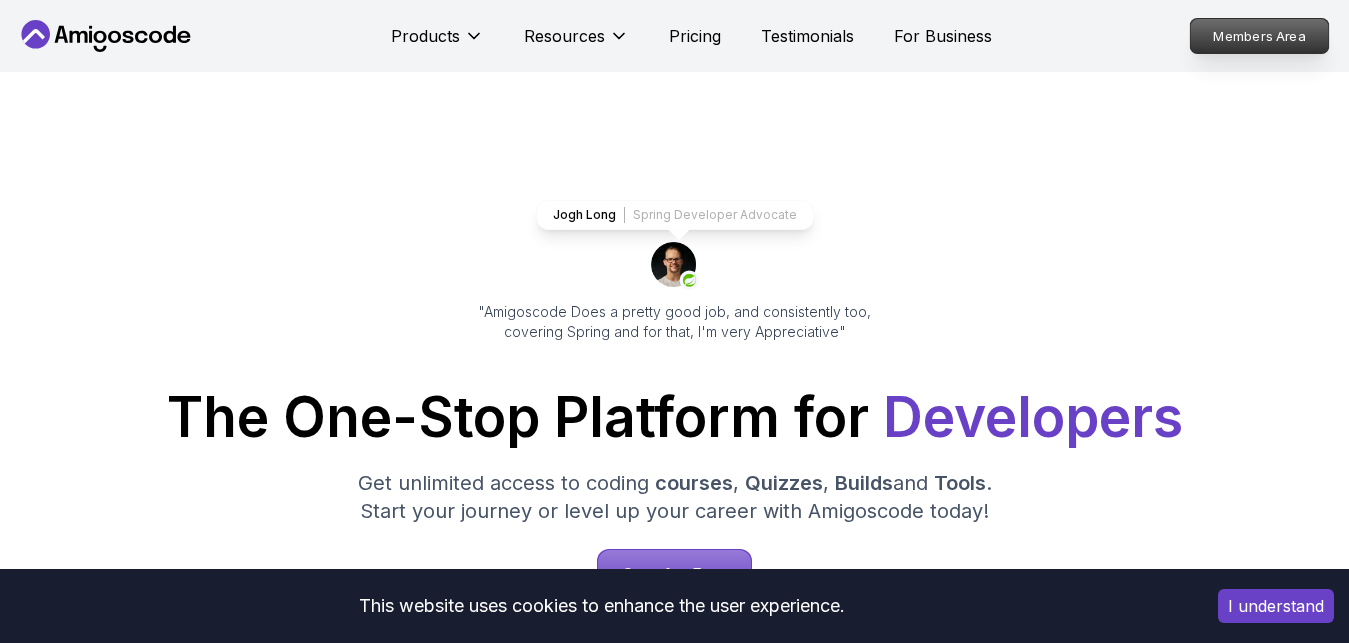 click on "Members Area" at bounding box center (1260, 36) 